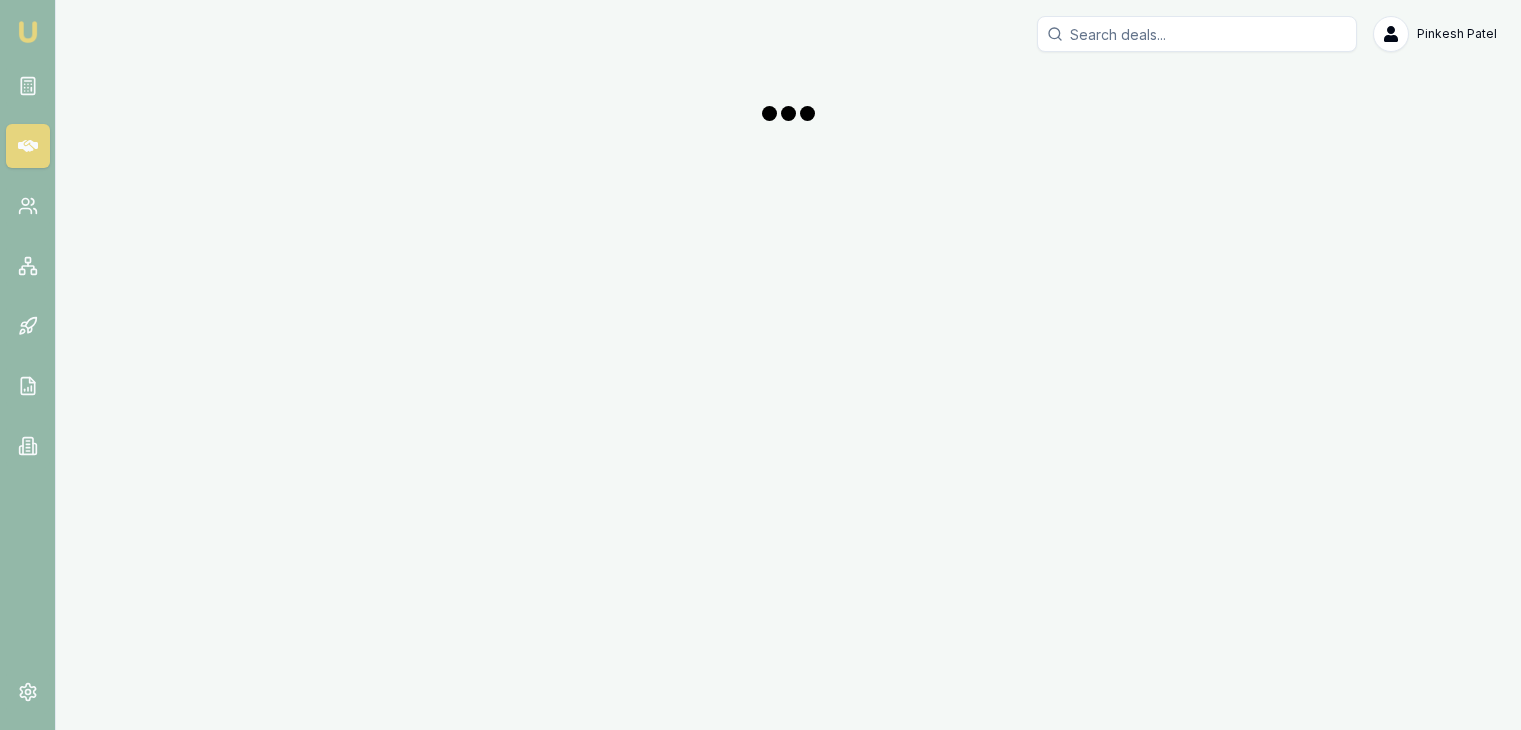 scroll, scrollTop: 0, scrollLeft: 0, axis: both 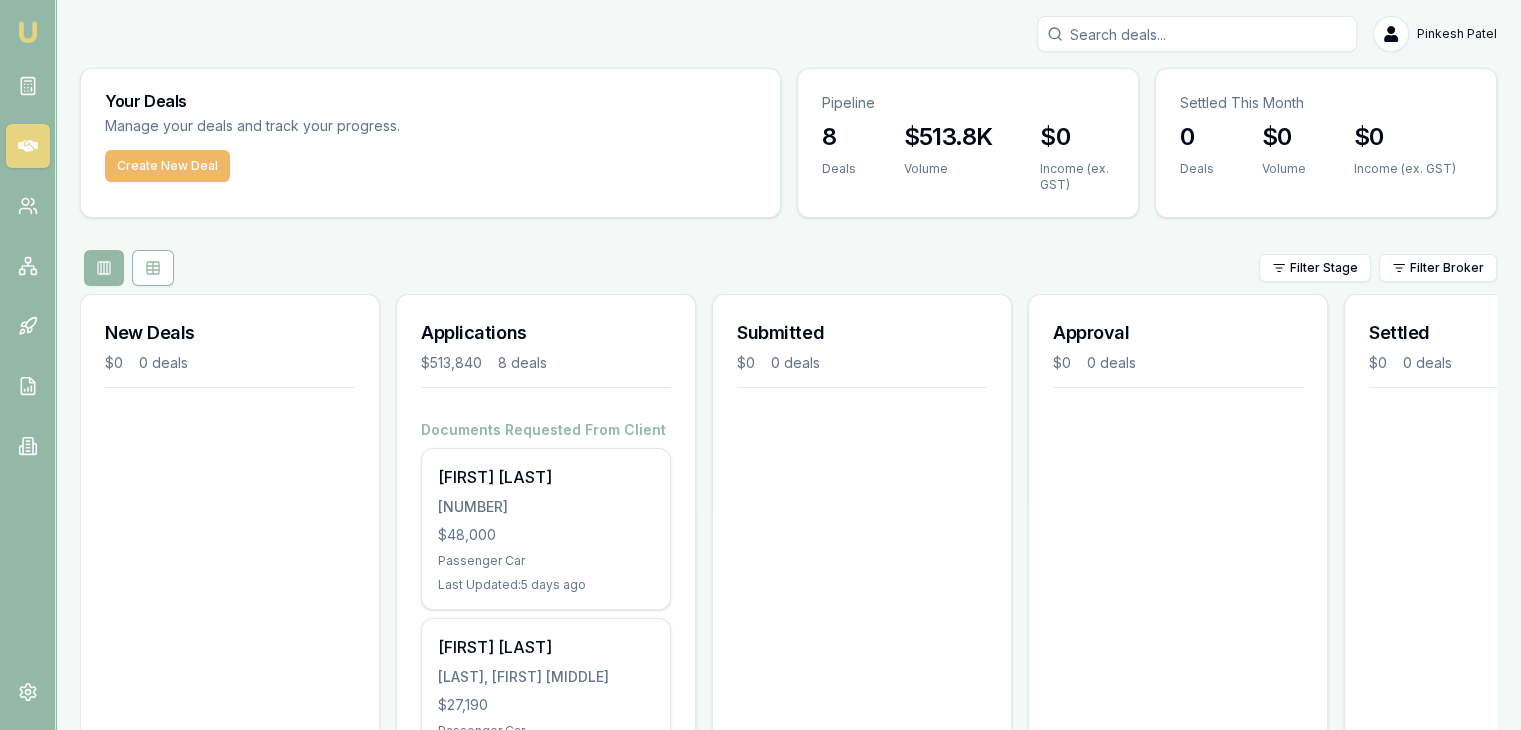 click on "Create New Deal" at bounding box center (167, 166) 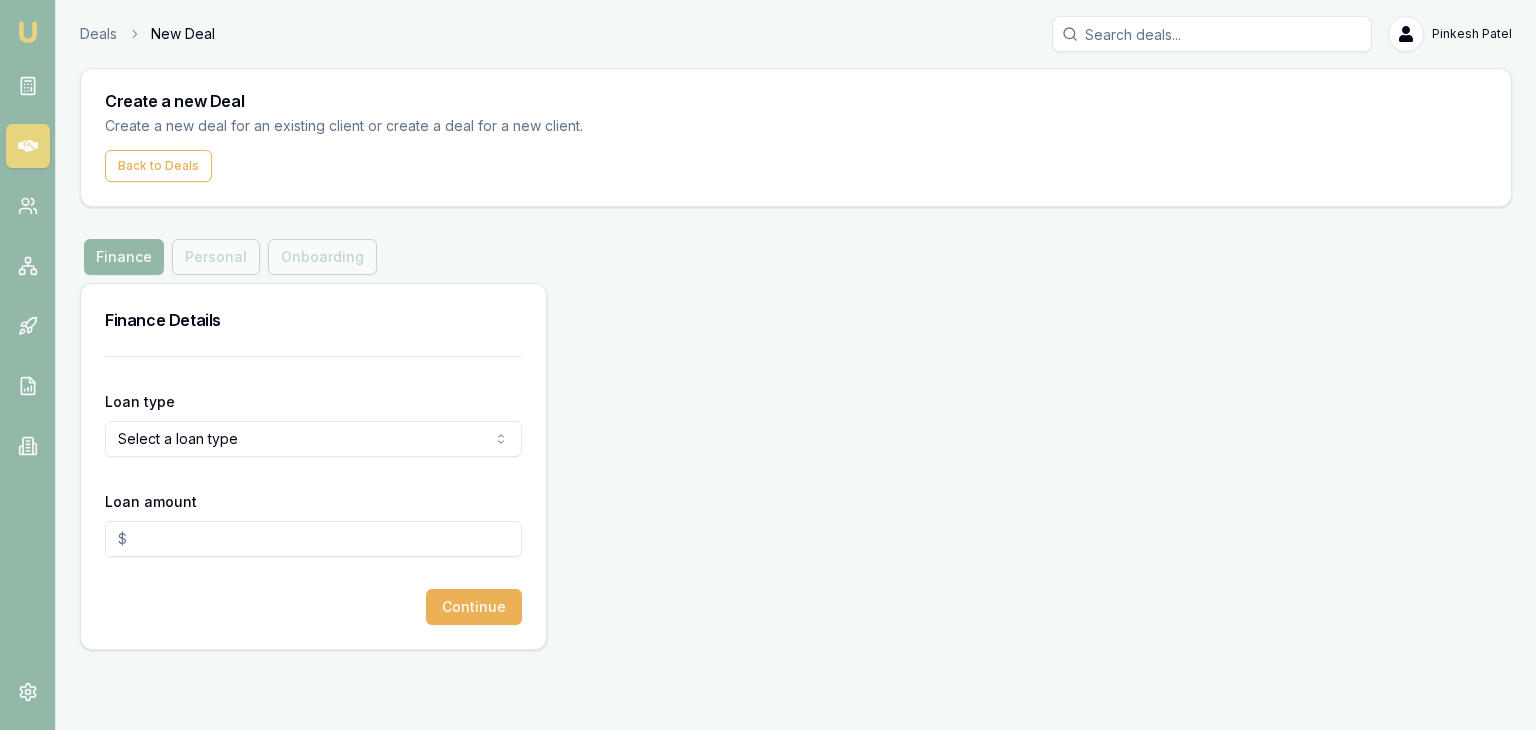 click on "Emu Broker Deals New Deal Pinkesh Patel Toggle Menu Create a new Deal Create a new deal for an existing client or create a deal for a new client. Back to Deals Finance   Finance Personal Onboarding Finance Details Loan type  Select a loan type Consumer Loan Consumer Asset Commercial Loan Commercial Asset Loan amount Continue" at bounding box center (768, 365) 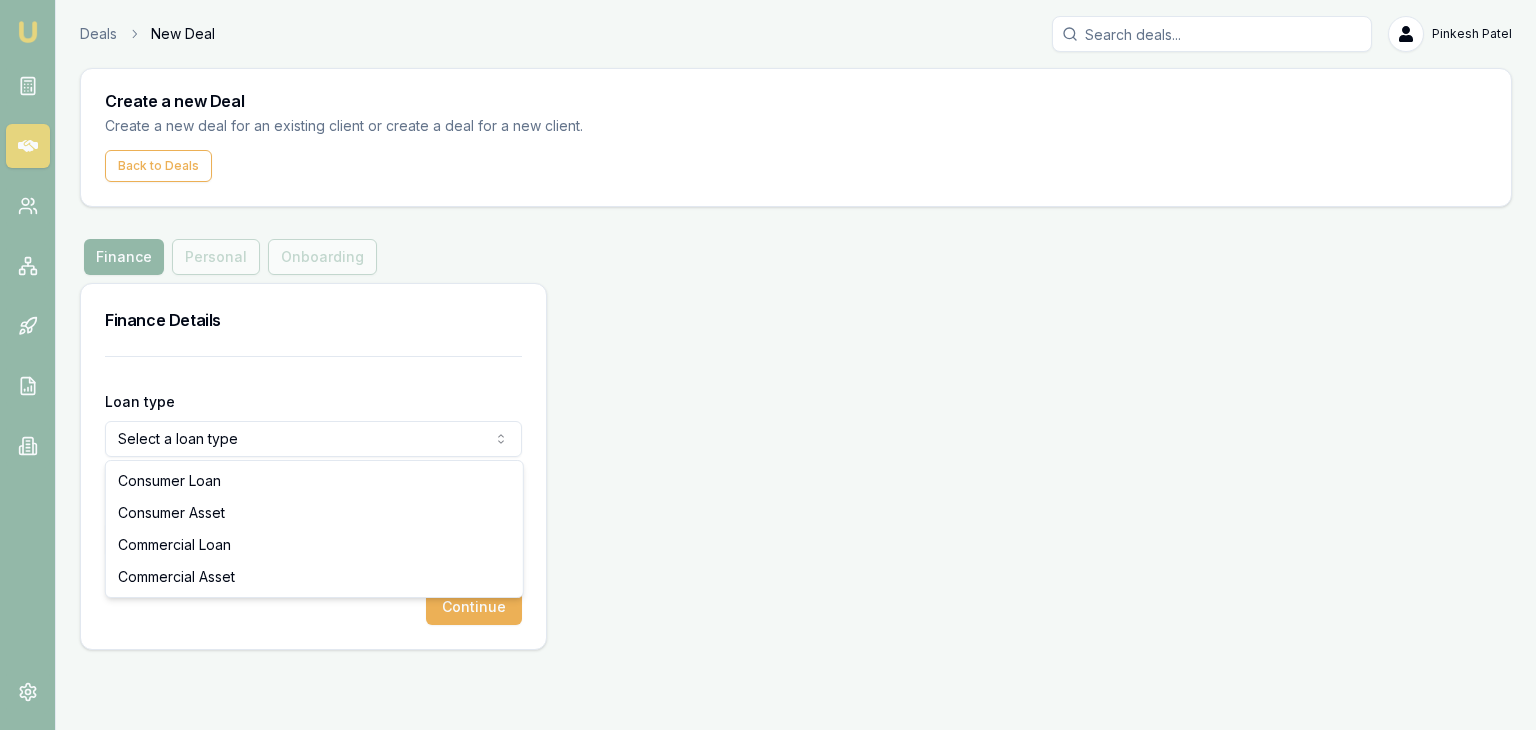 select on "COMMERCIAL_ASSET" 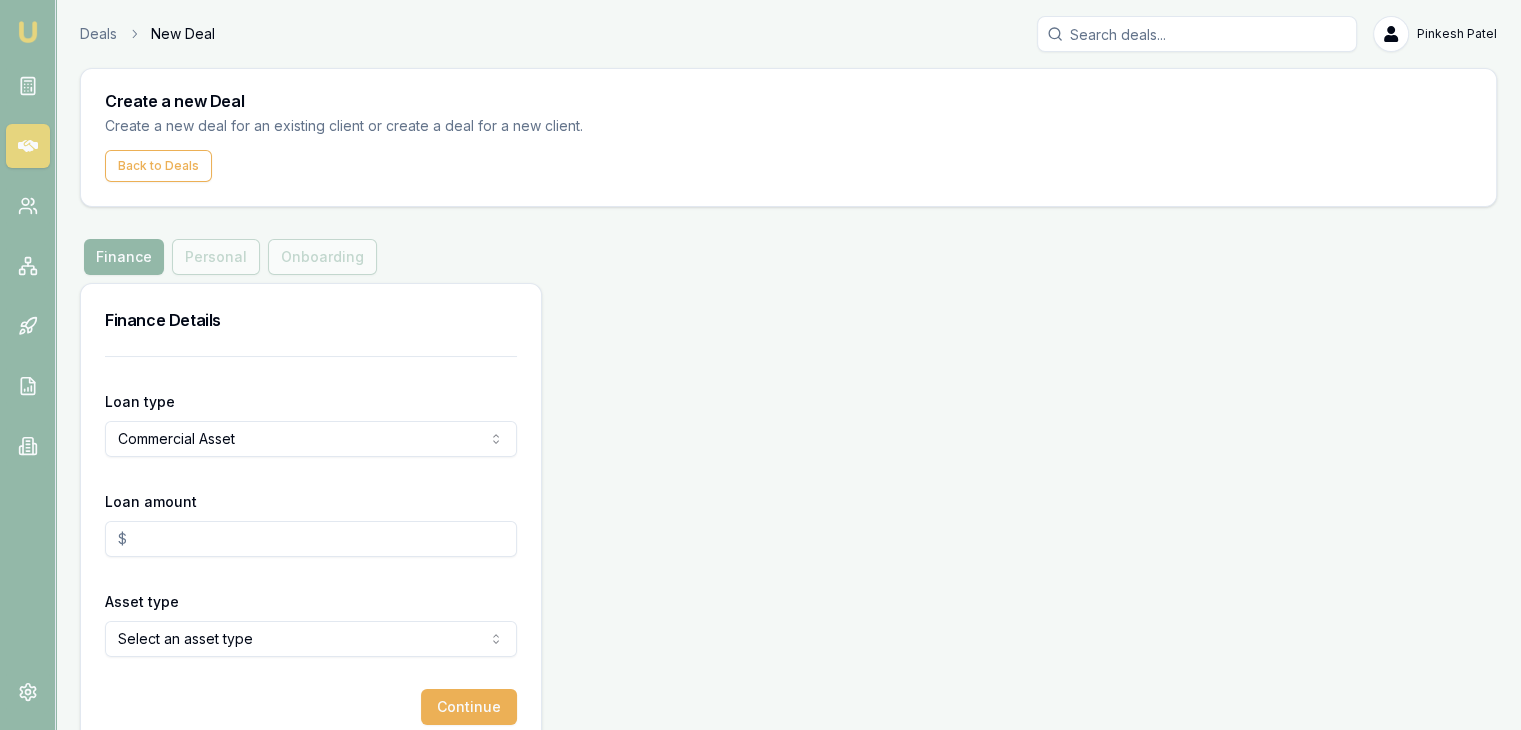 click on "Loan amount" at bounding box center [311, 539] 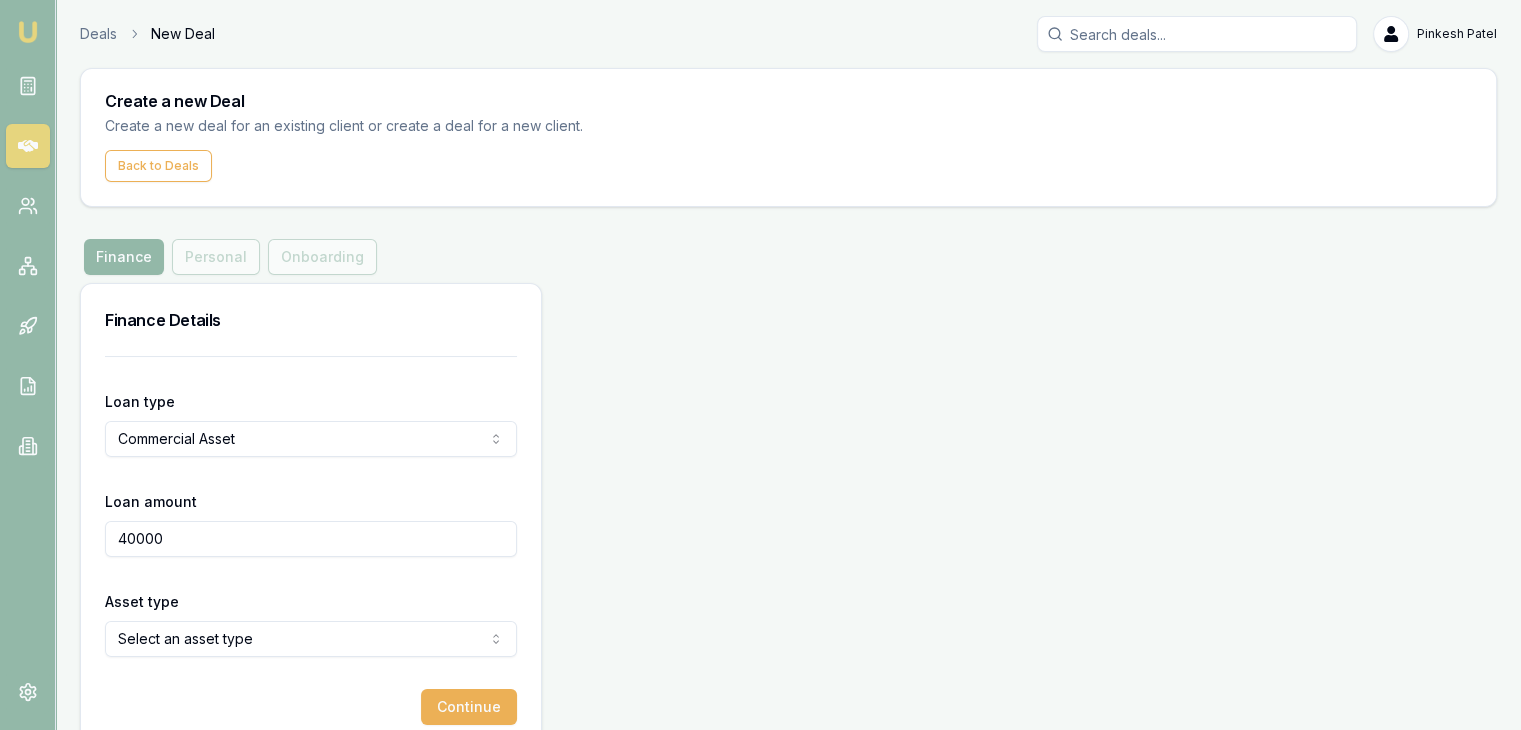 type on "$40,000.00" 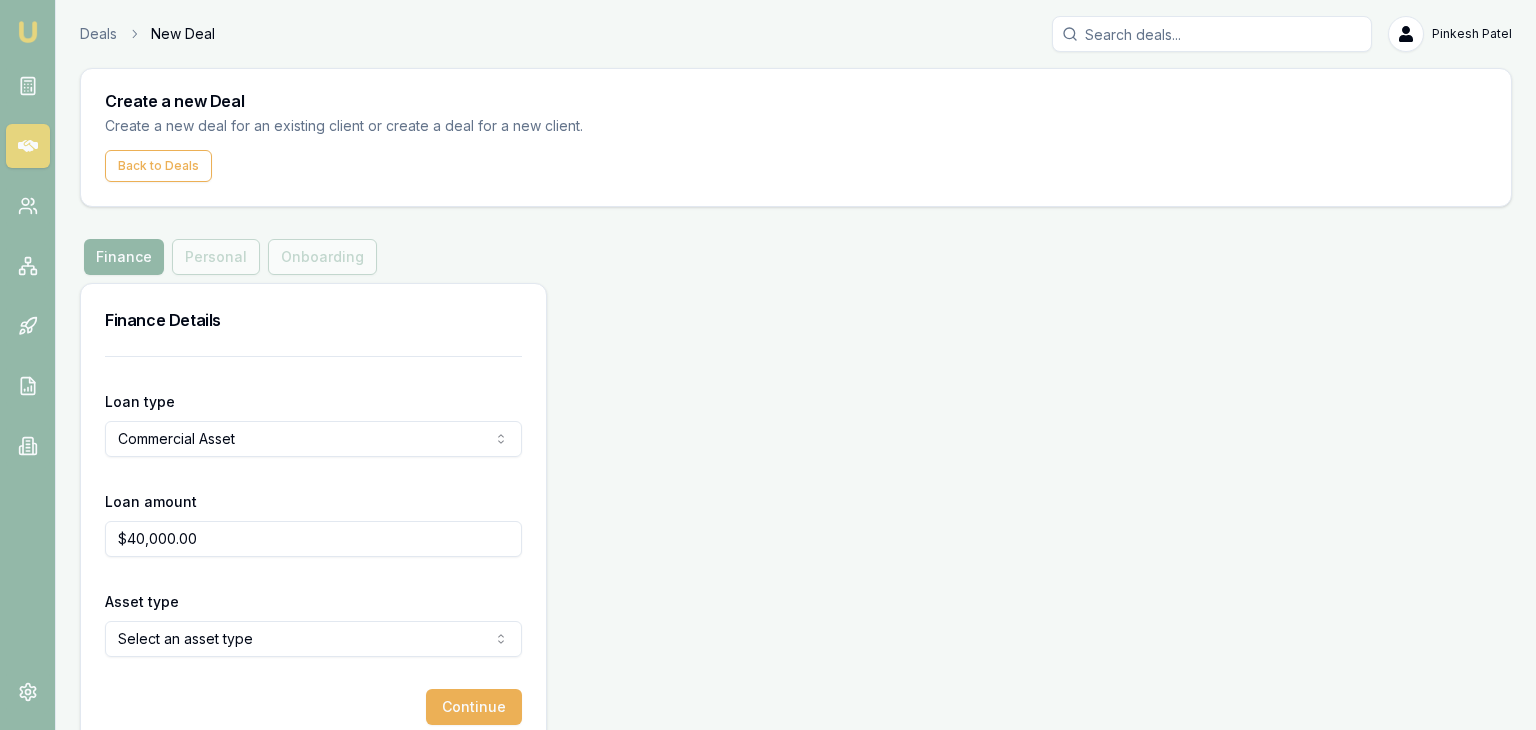 click on "Emu Broker Deals New Deal Pinkesh Patel Toggle Menu Create a new Deal Create a new deal for an existing client or create a deal for a new client. Back to Deals Finance   Finance Personal Onboarding Finance Details Loan type  Commercial Asset Consumer Loan Consumer Asset Commercial Loan Commercial Asset Loan amount $40,000.00 Asset type Select an asset type Passenger Car Electric Vehicle Light Commercial Agricultural Equipment Materials Handling Access Equipment Light Trucks Heavy Trucks Trailers Buses Coaches Construction Earth Moving Commercial Property Other Primary Medical Equipment Laboratory Equipment Mining Equipment Trade Tools Attachments For Earthmoving Plant Services Printing And Packaging Forestry Machinery Engineering And Toolmaking Woodworking And Metalworking Mechanical Workshop Food Manufacturing Fitness Equipment Cleaning Equipment Pos Systems Av And Video Conferencing All It Assets Renewable Energy Pallet Racking Security System Fit Outs Temporary Fencing Software Air Conditioning Units" at bounding box center (768, 365) 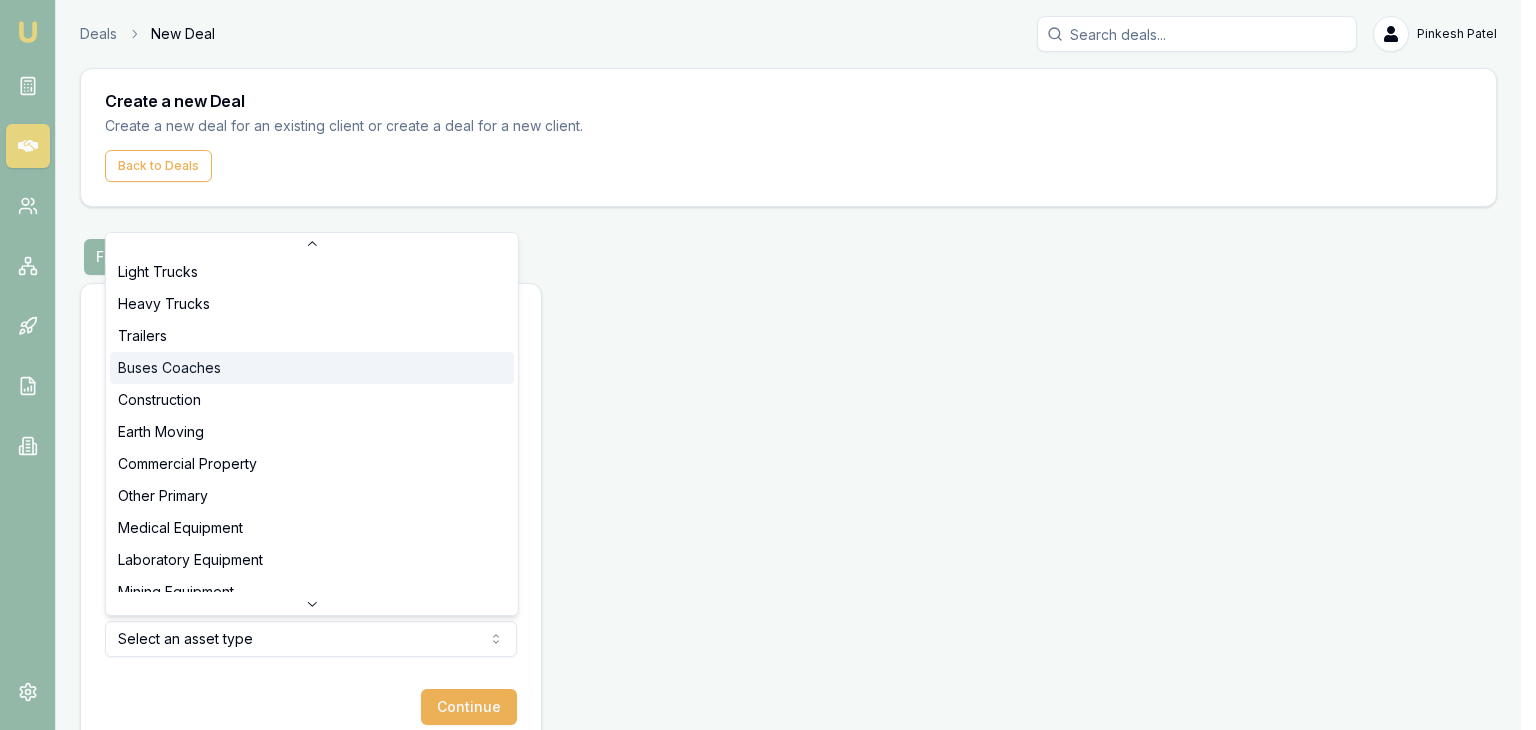 scroll, scrollTop: 200, scrollLeft: 0, axis: vertical 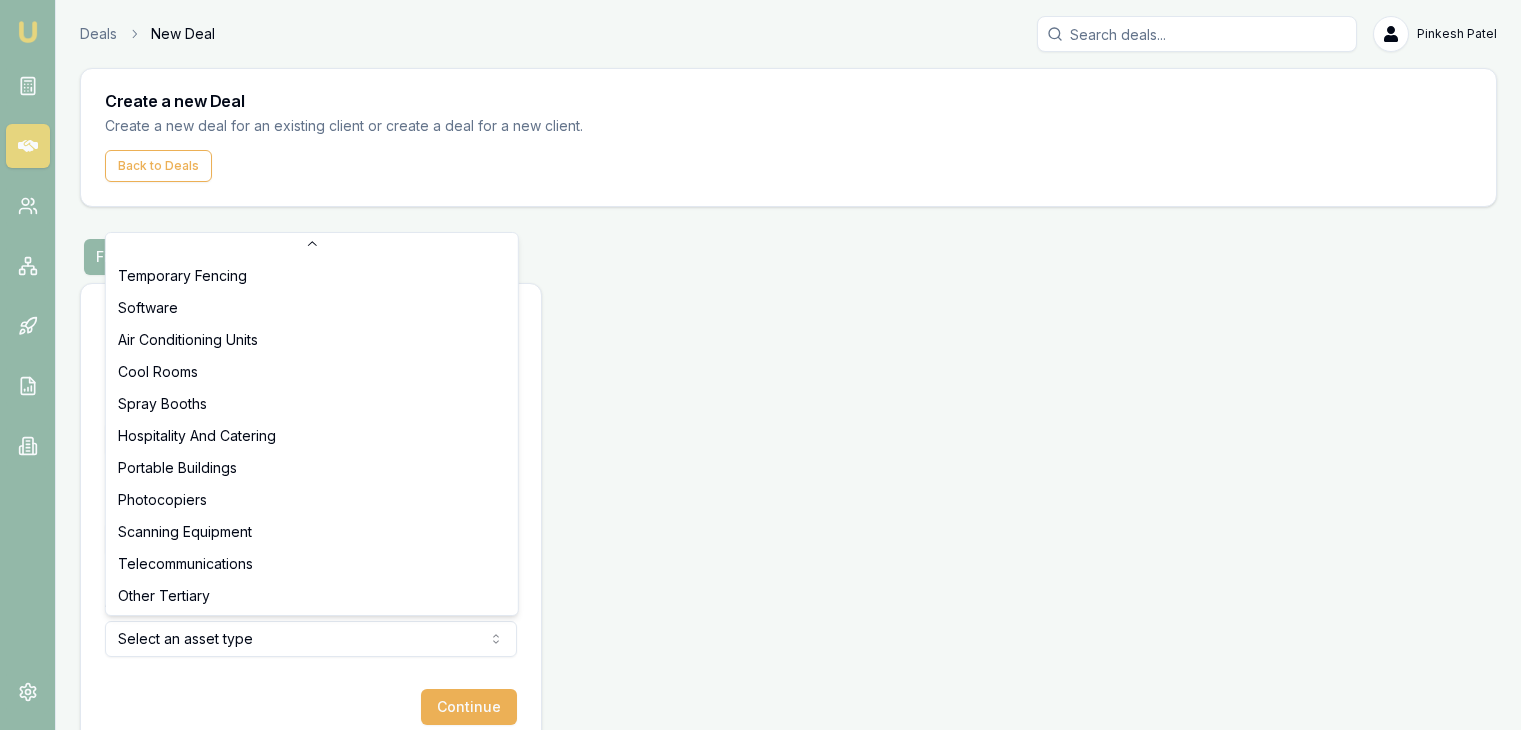 select on "OTHER_TERTIARY" 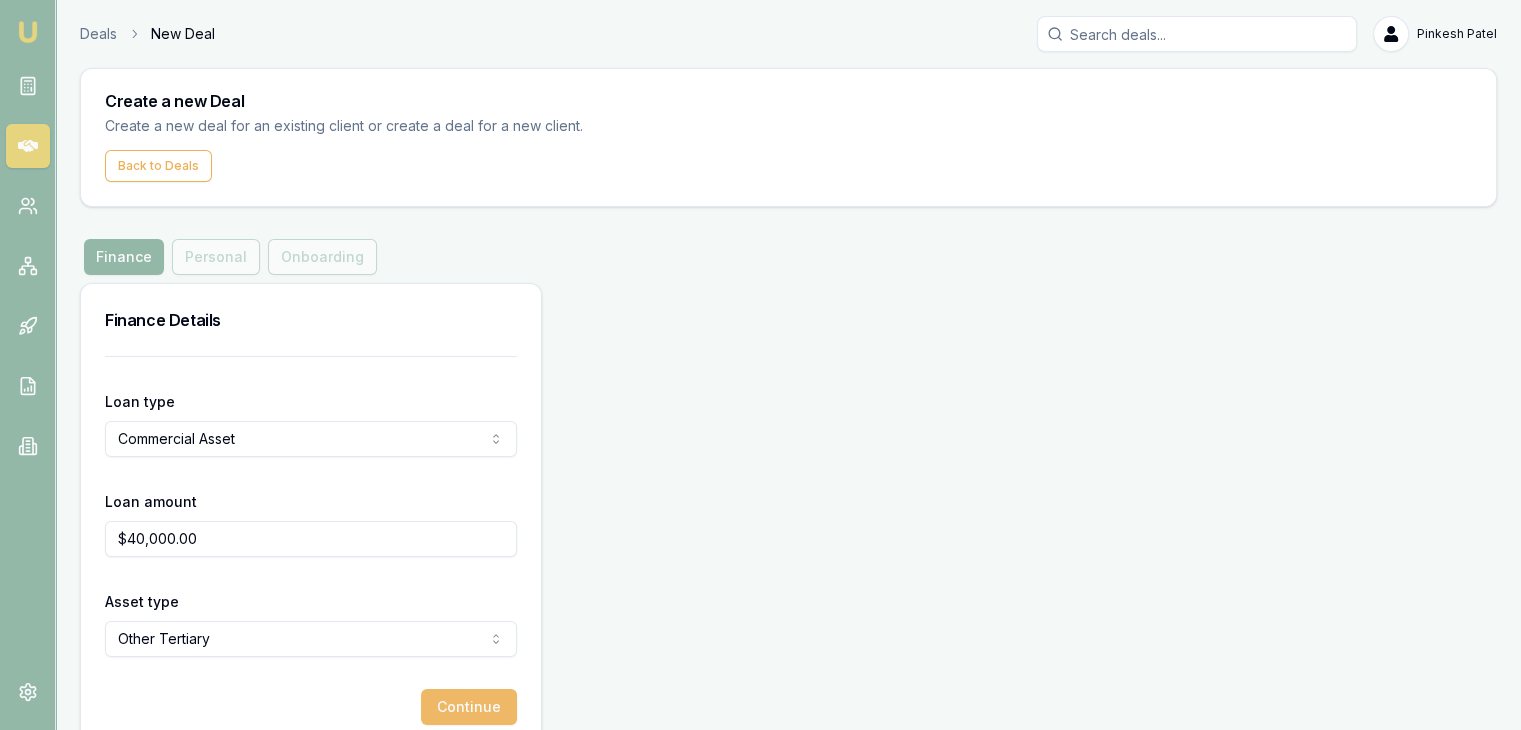 click on "Continue" at bounding box center [469, 707] 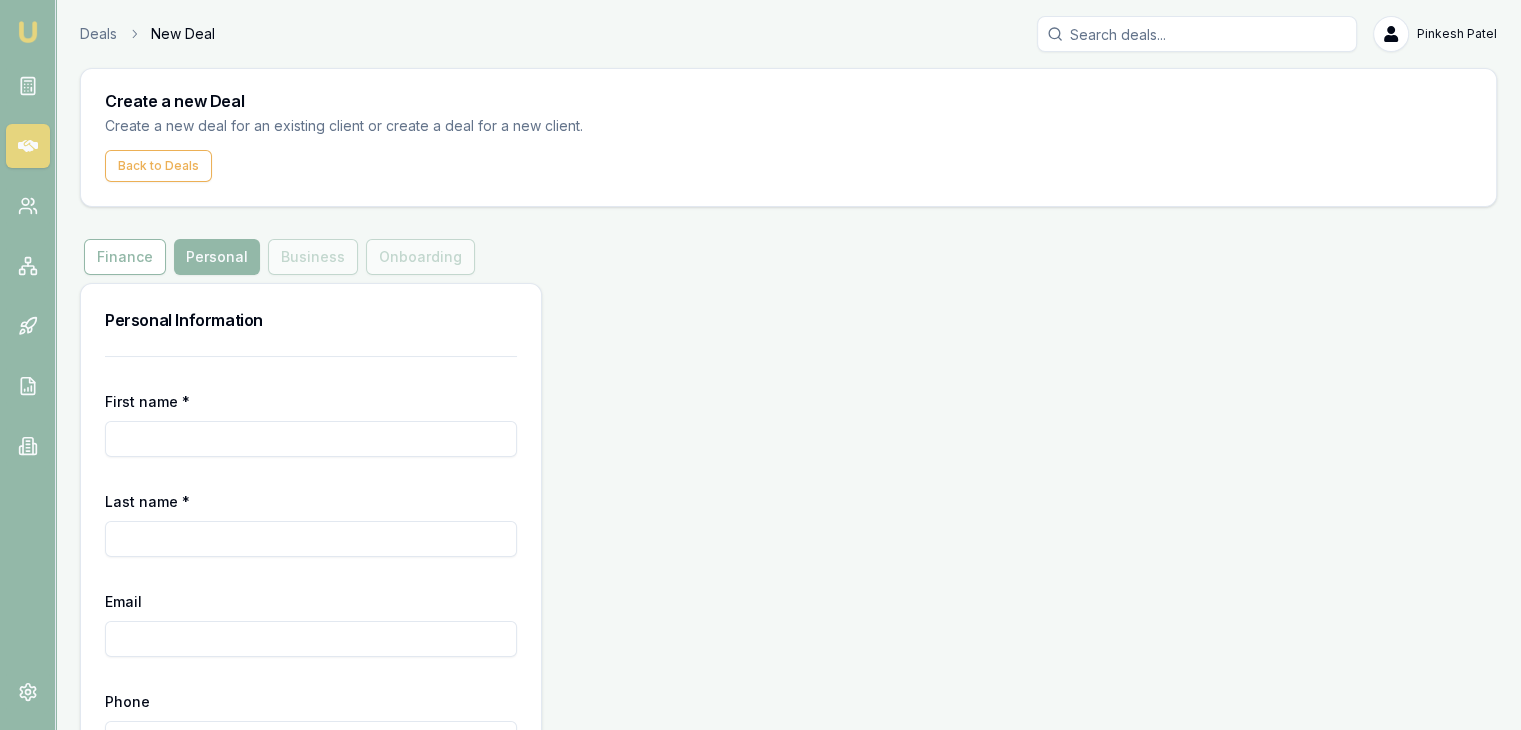 click on "First name *" at bounding box center [311, 439] 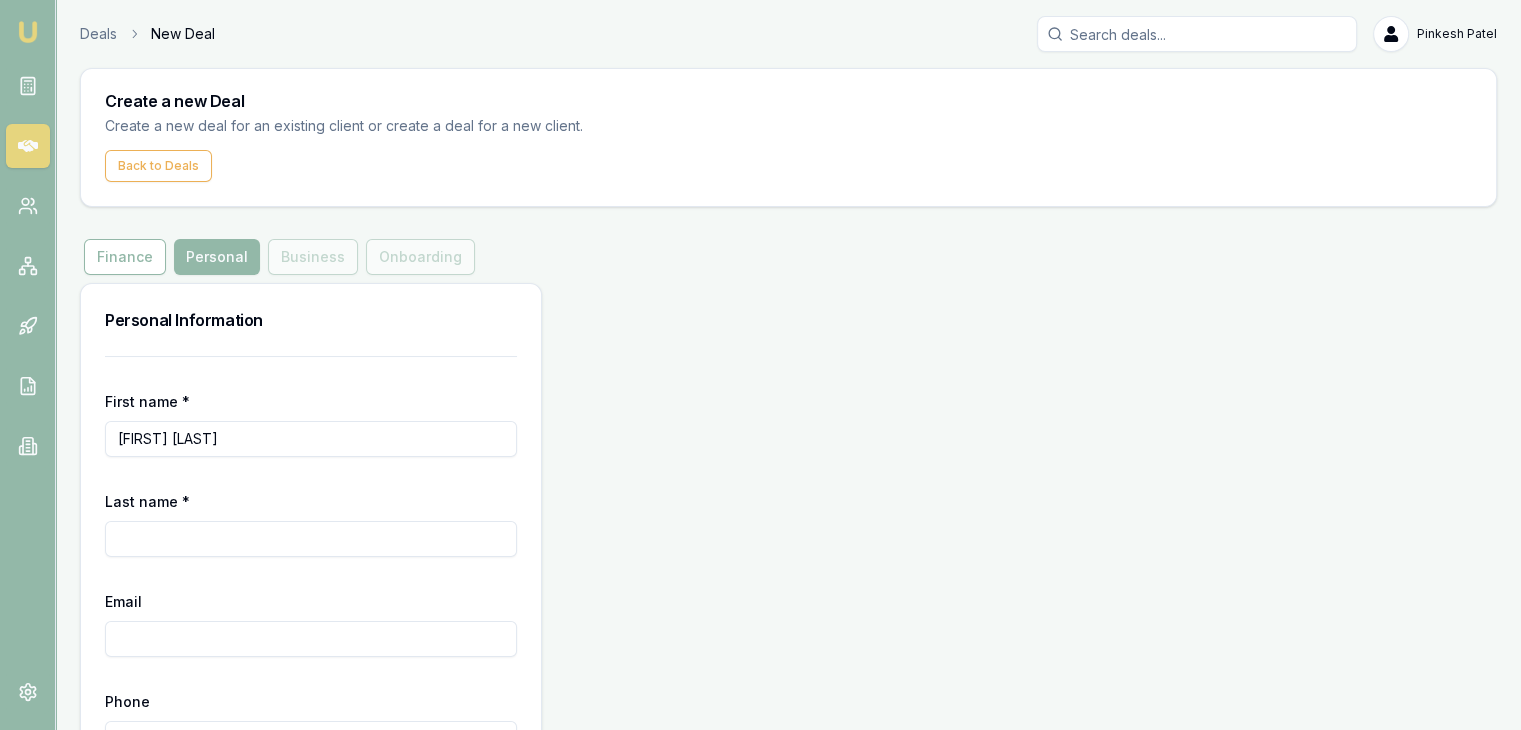 type on "[FIRST] [LAST]" 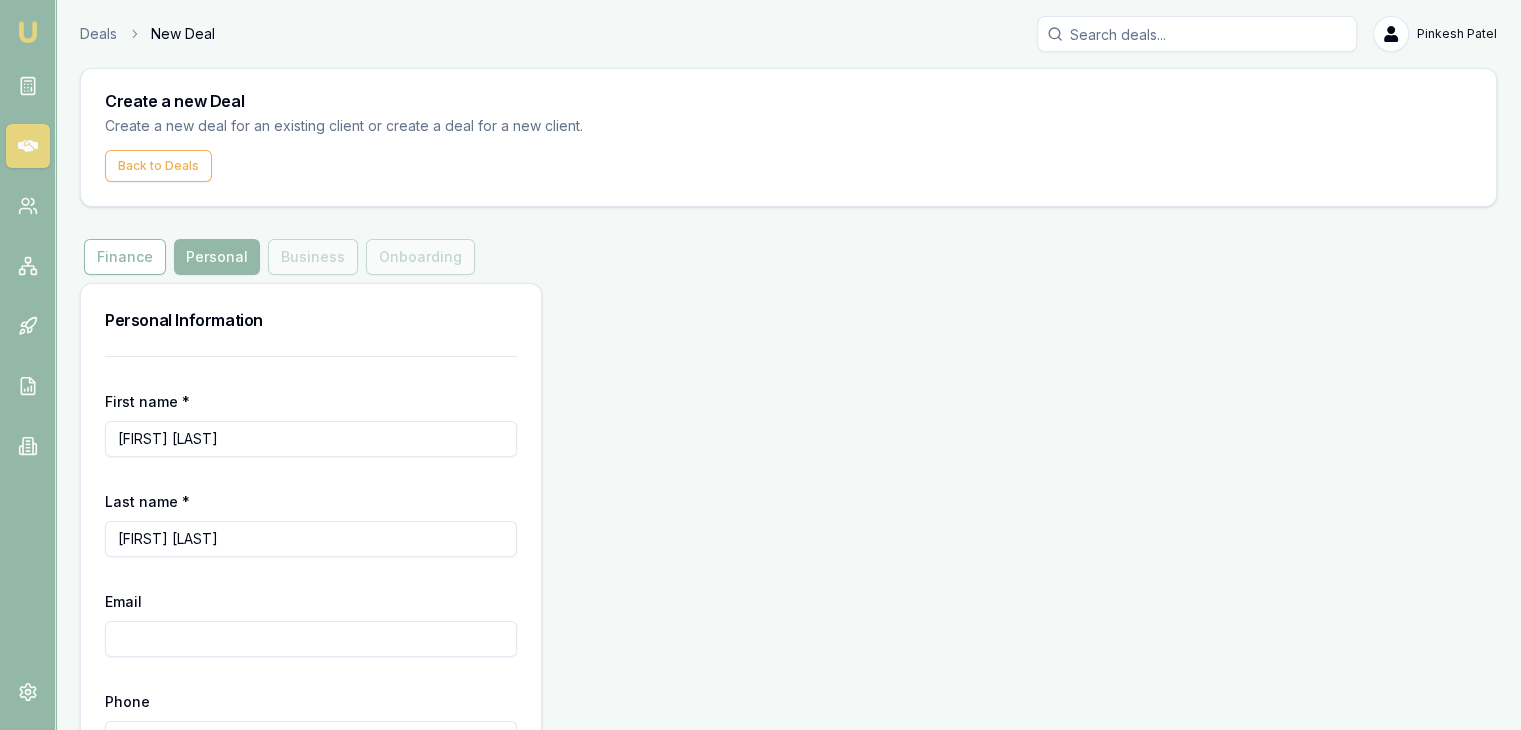 type on "[FIRST] [LAST]" 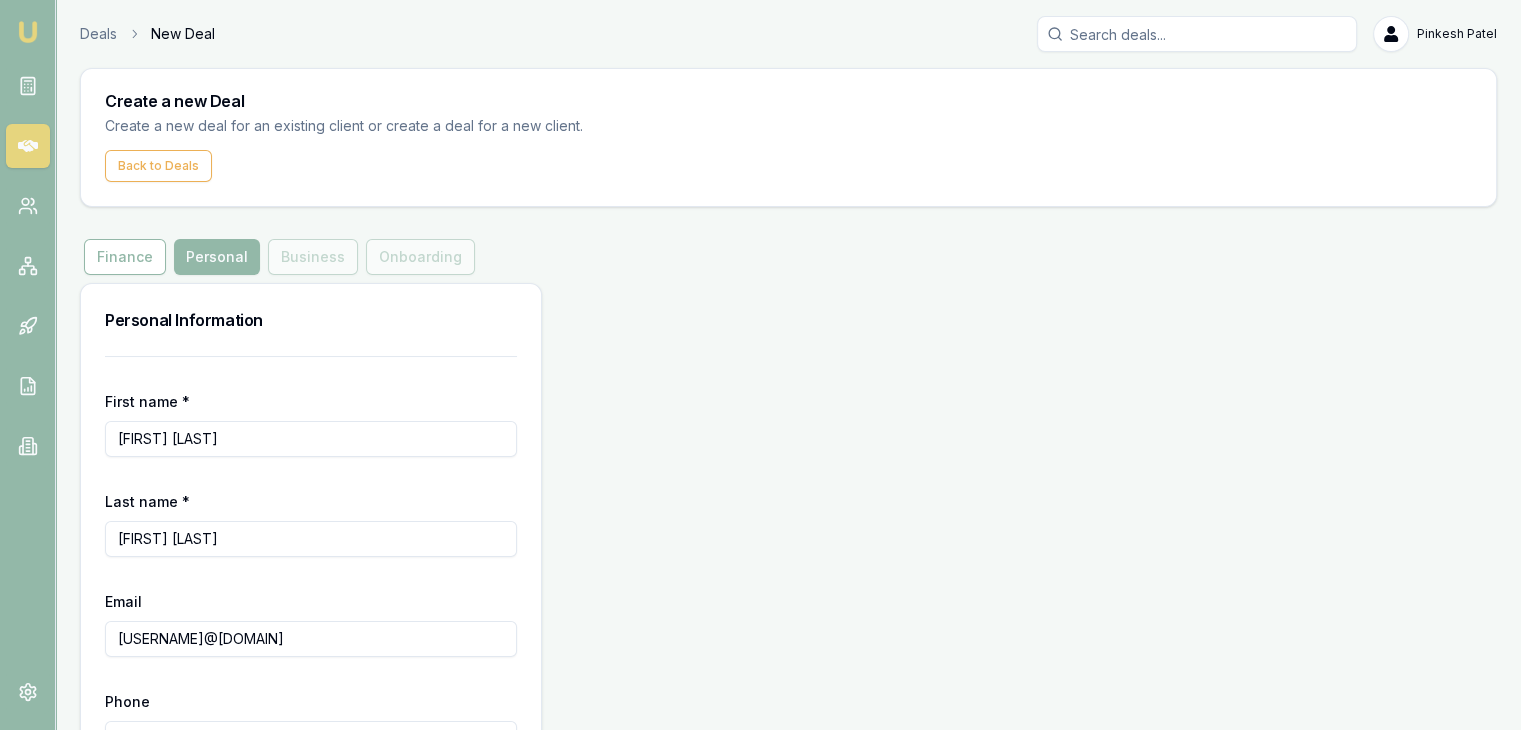 scroll, scrollTop: 135, scrollLeft: 0, axis: vertical 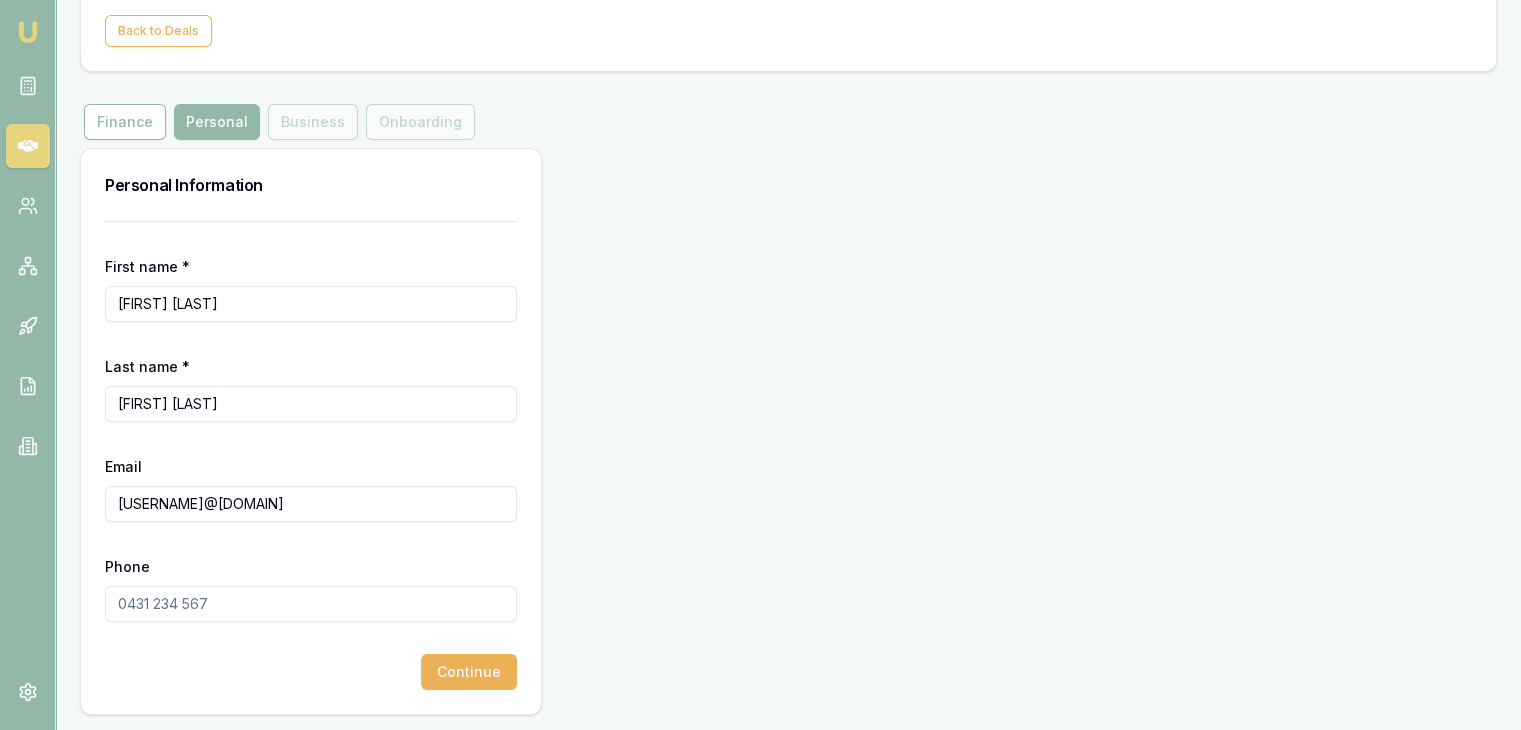 type on "[USERNAME]@[DOMAIN]" 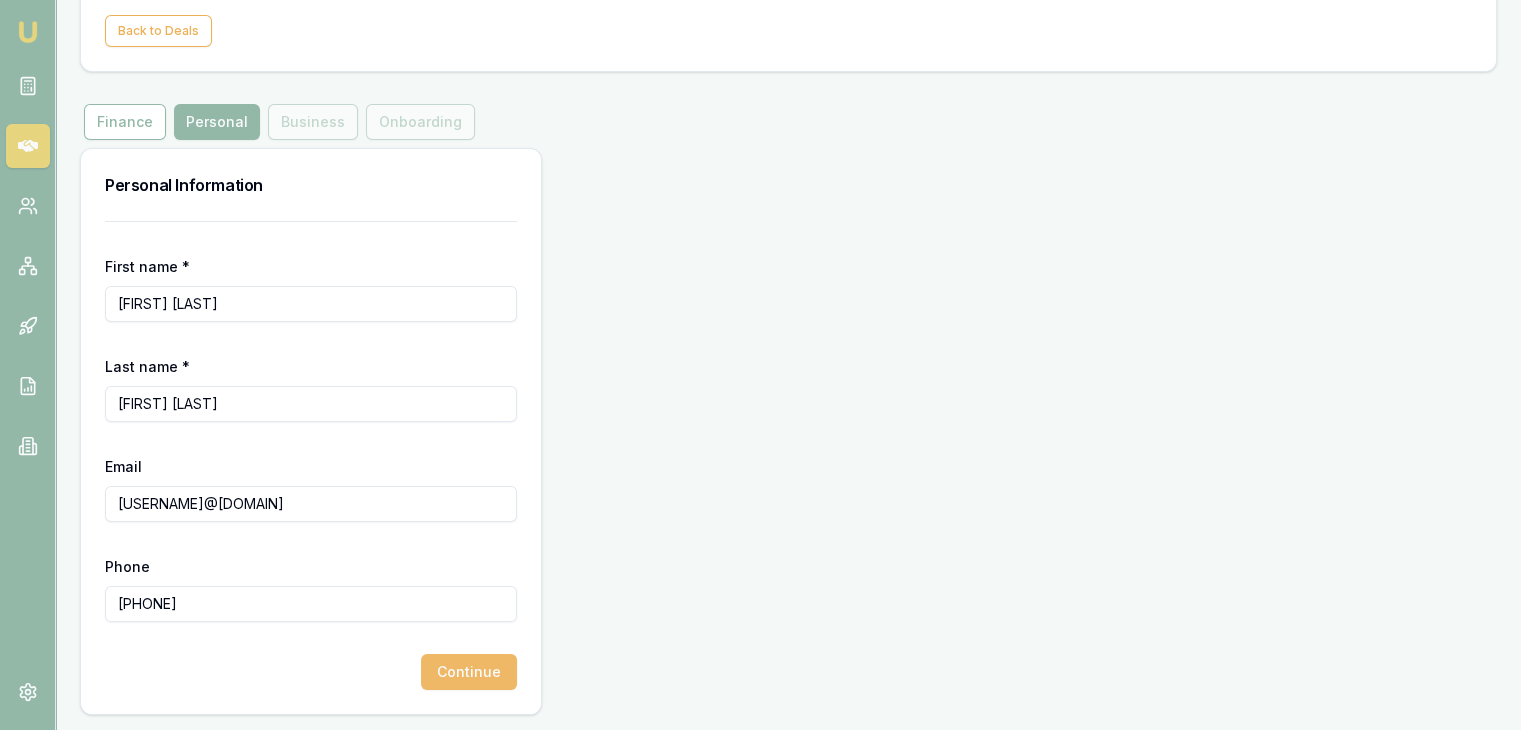 type on "[PHONE]" 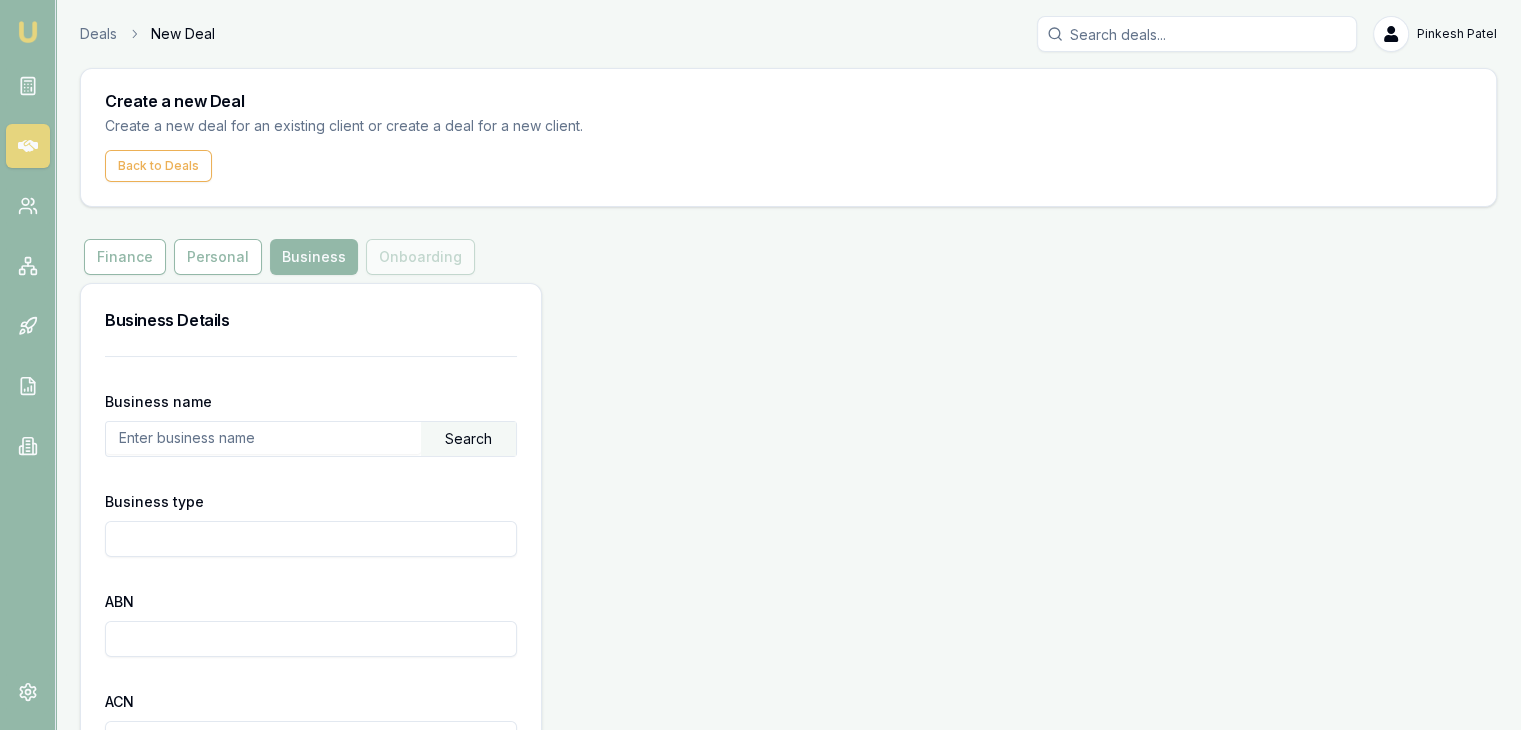 scroll, scrollTop: 84, scrollLeft: 0, axis: vertical 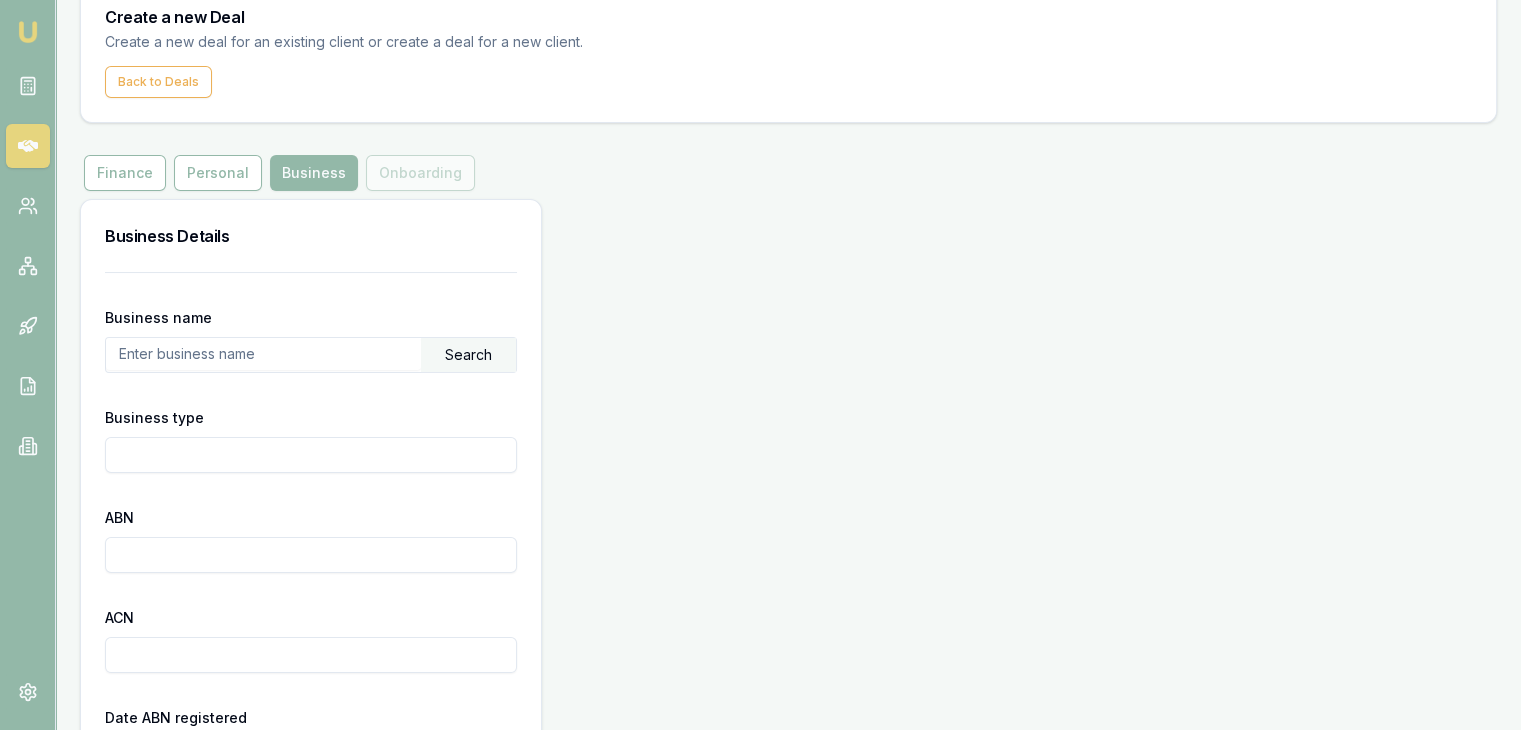 click at bounding box center (263, 354) 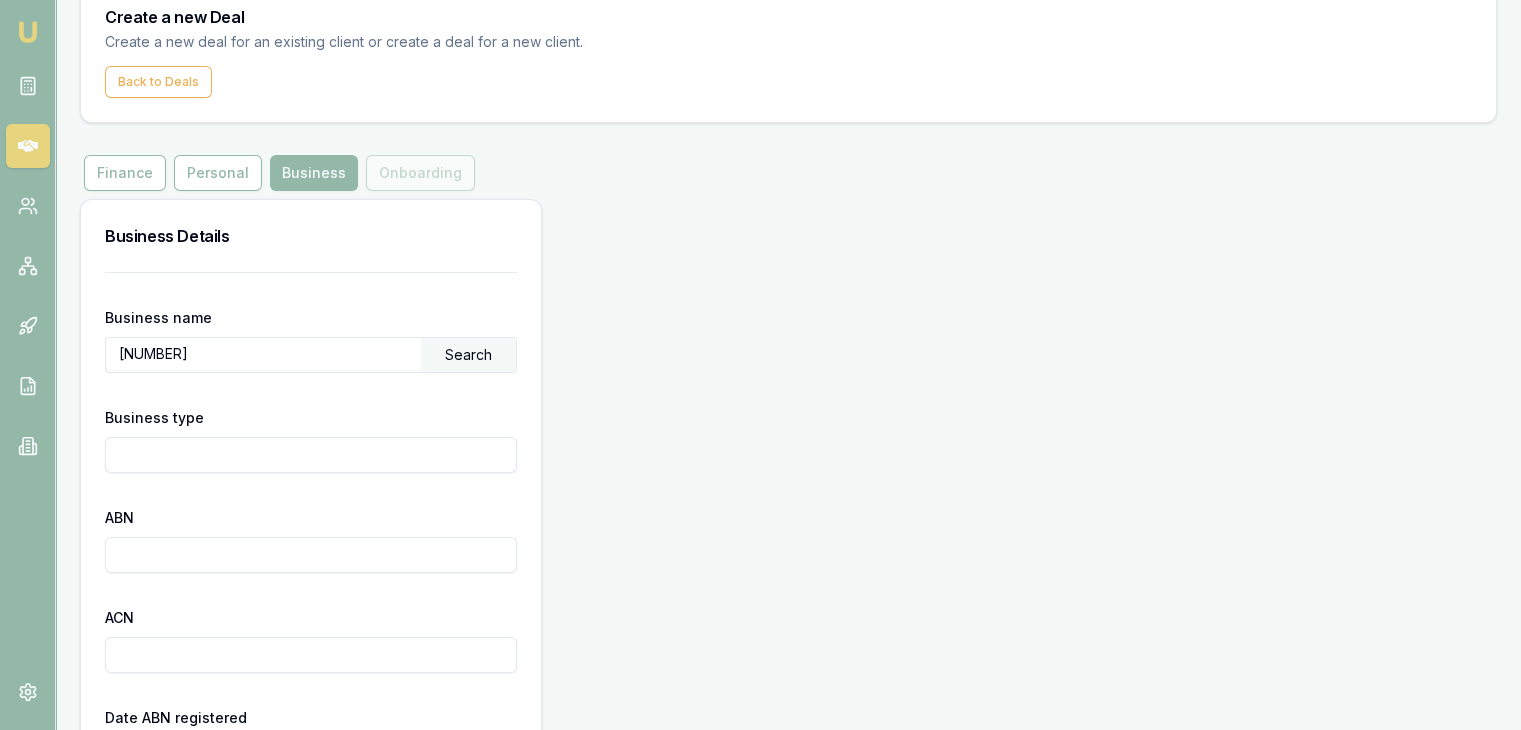 click on "Search" at bounding box center [468, 355] 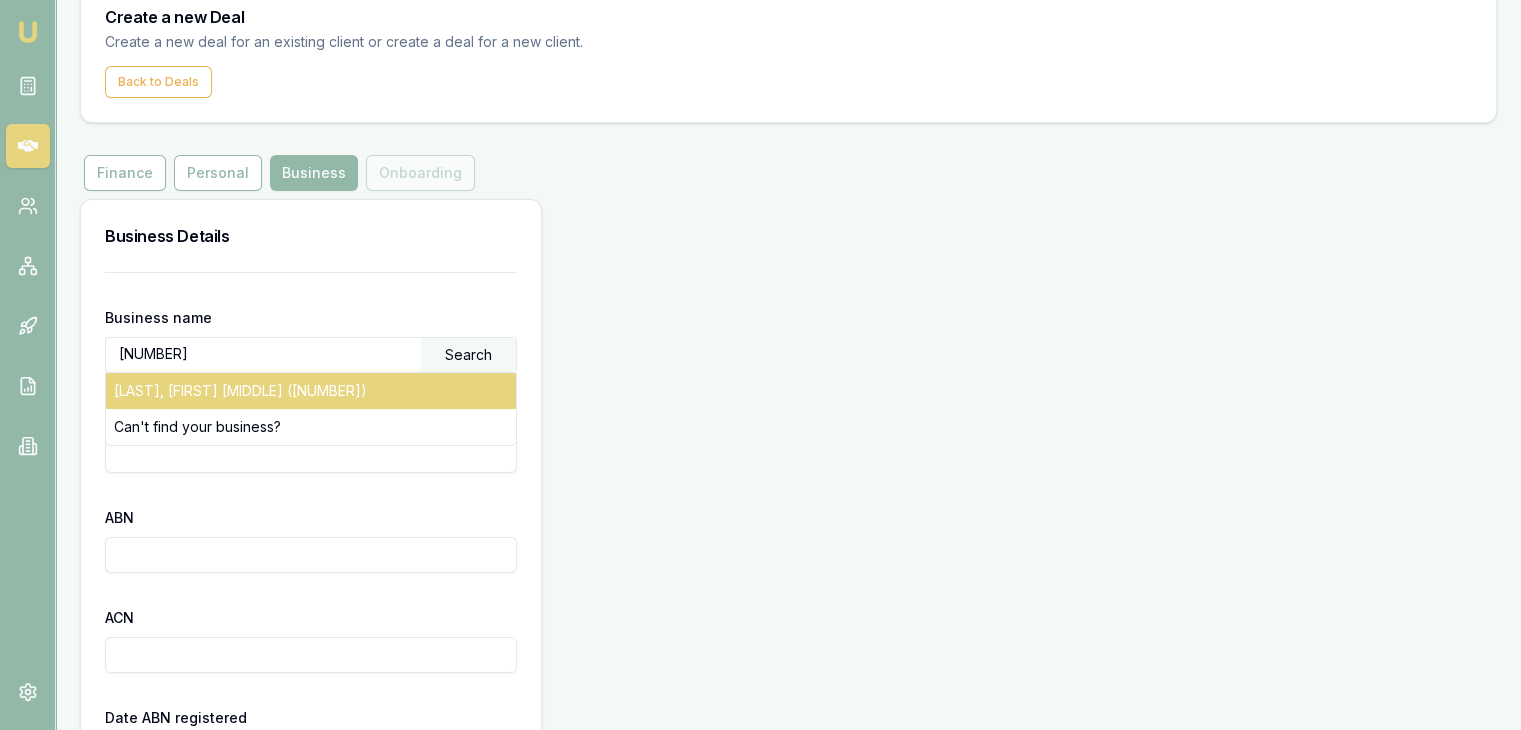 click on "[LAST], [FIRST] [MIDDLE] ([NUMBER])" at bounding box center [311, 391] 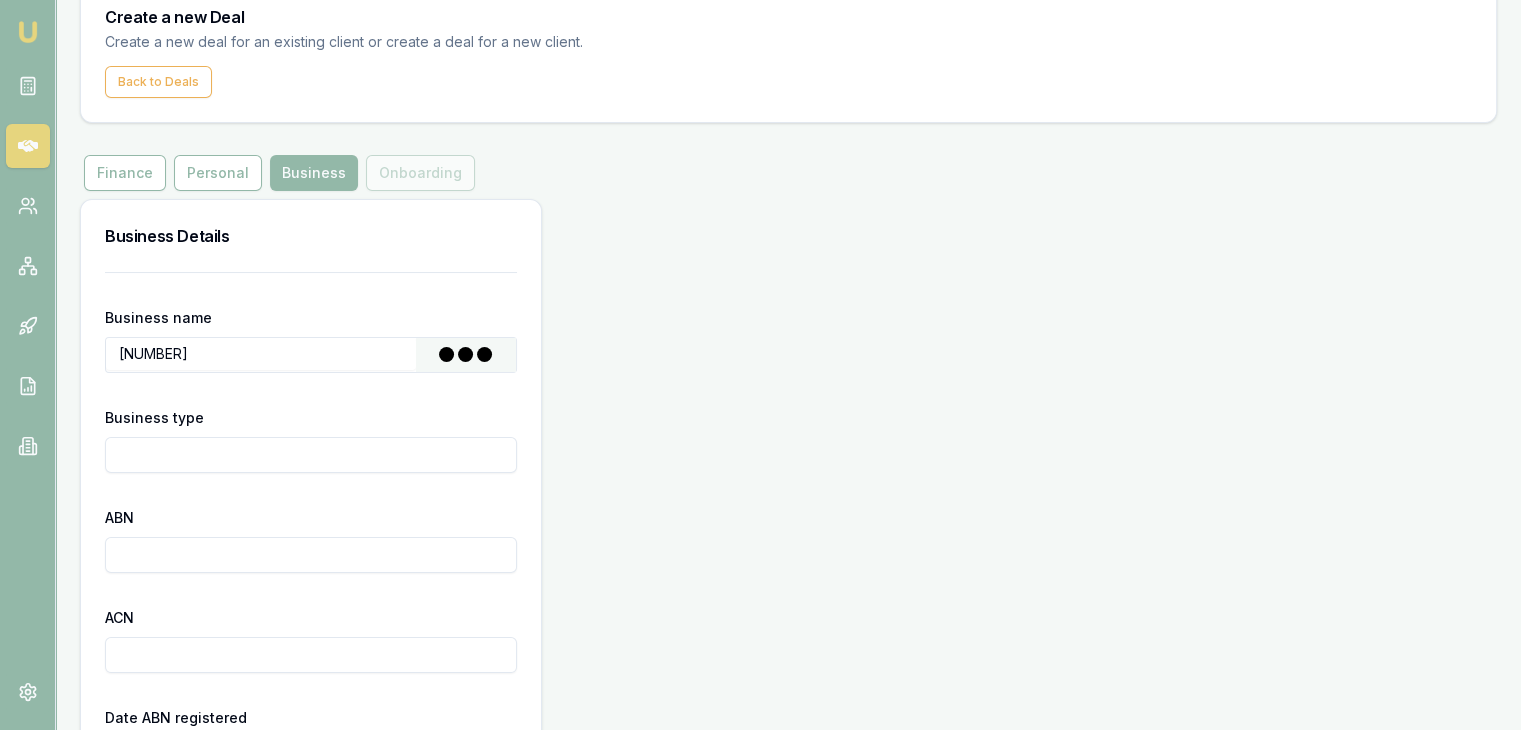 type on "[FIRST], [FIRST] [MIDDLE]" 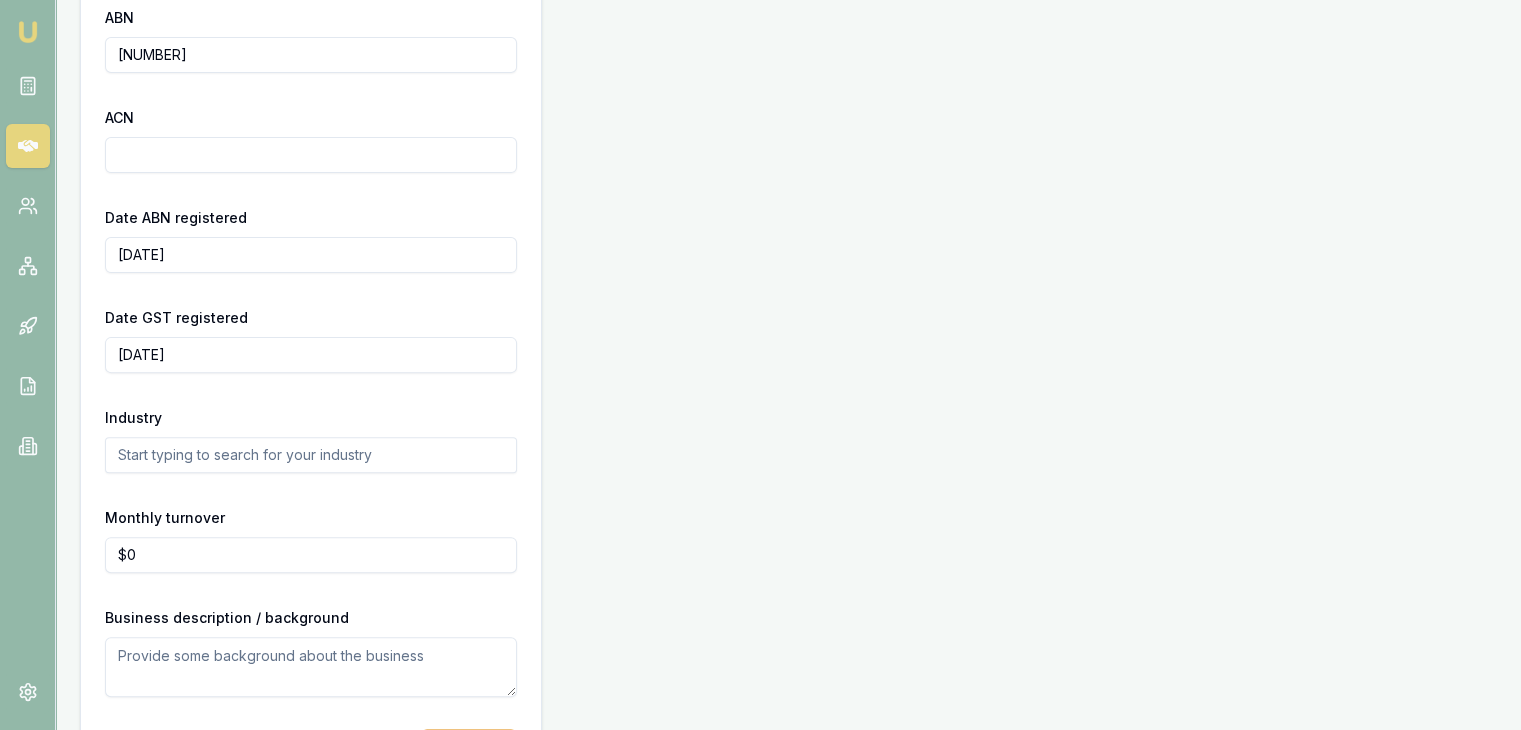 scroll, scrollTop: 659, scrollLeft: 0, axis: vertical 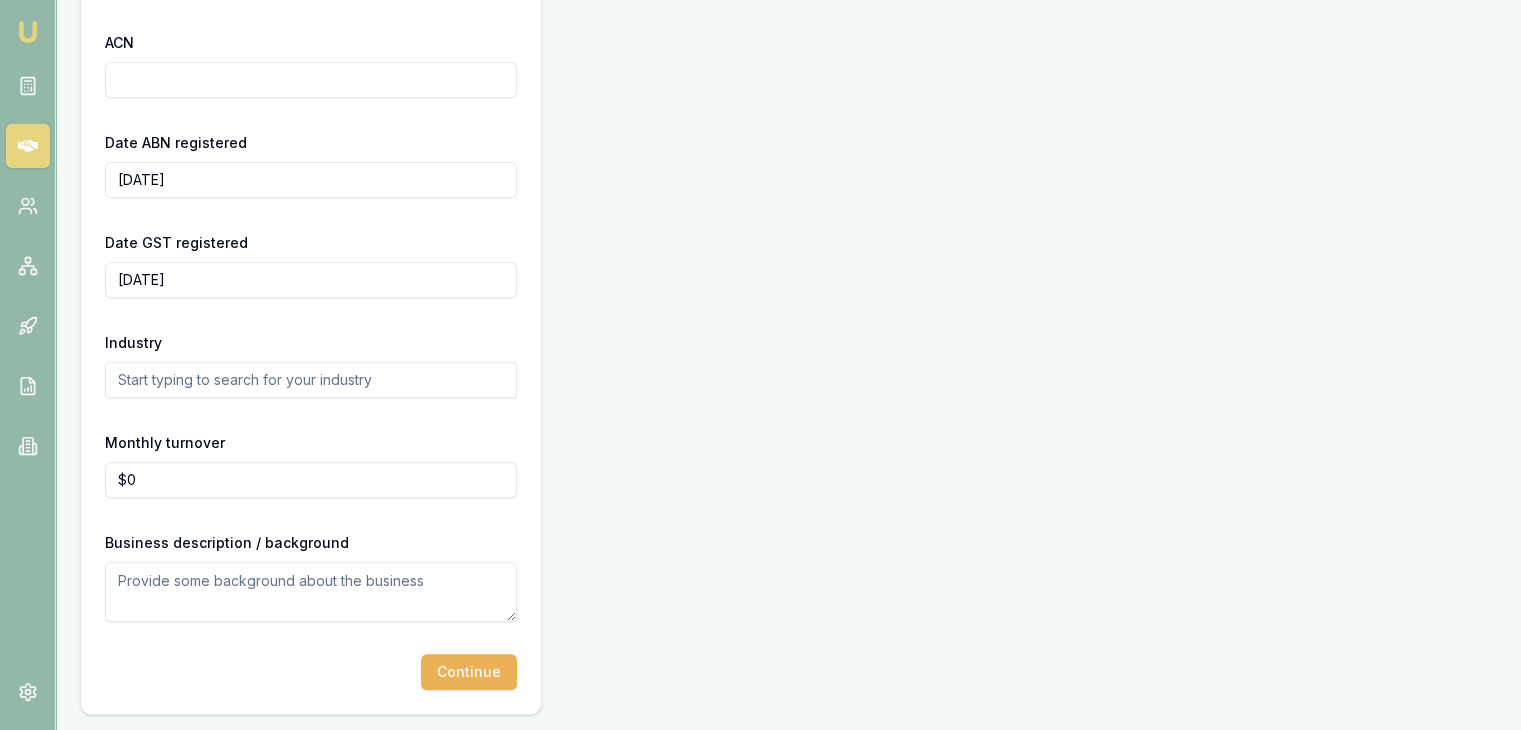 click at bounding box center [311, 592] 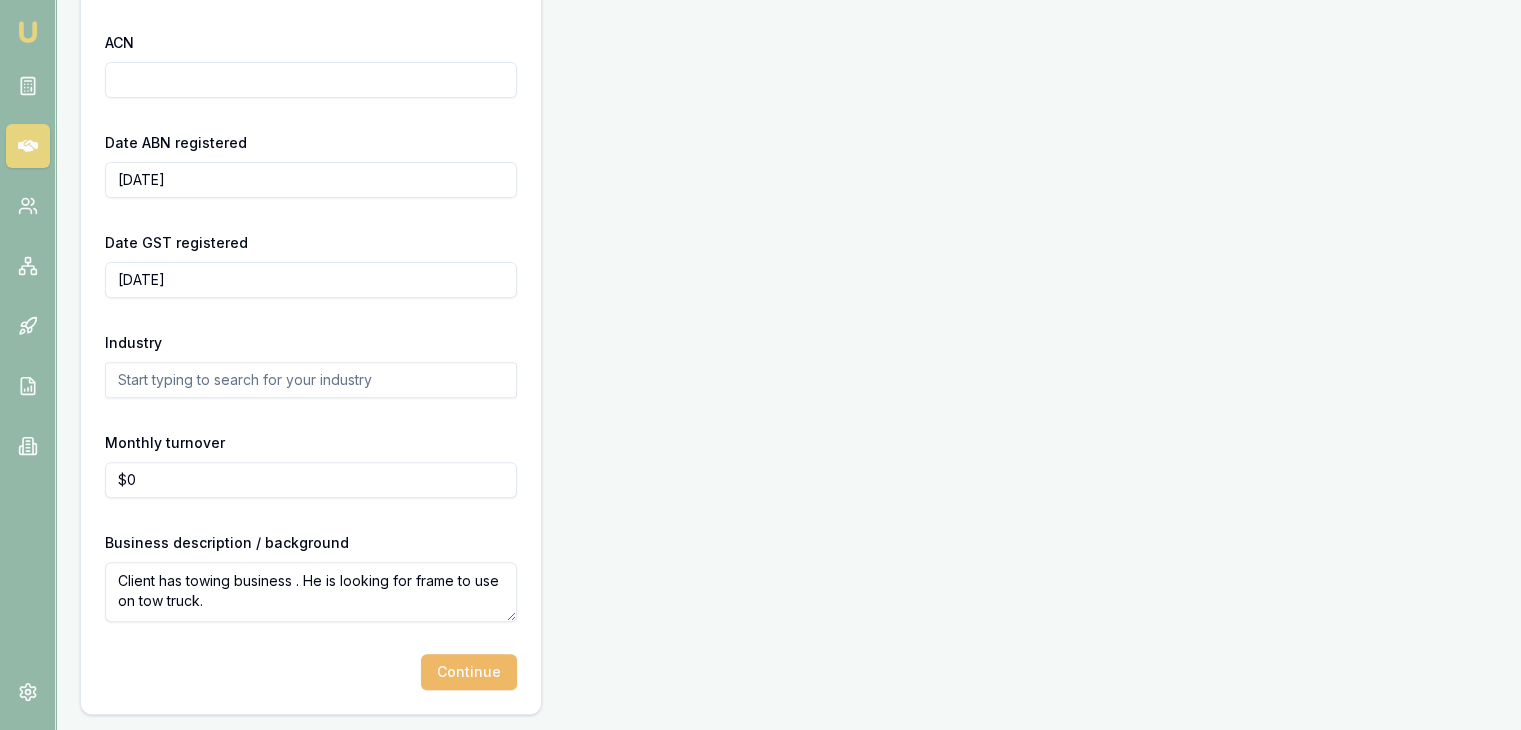 type on "Client has towing business . He is looking for frame to use on tow truck." 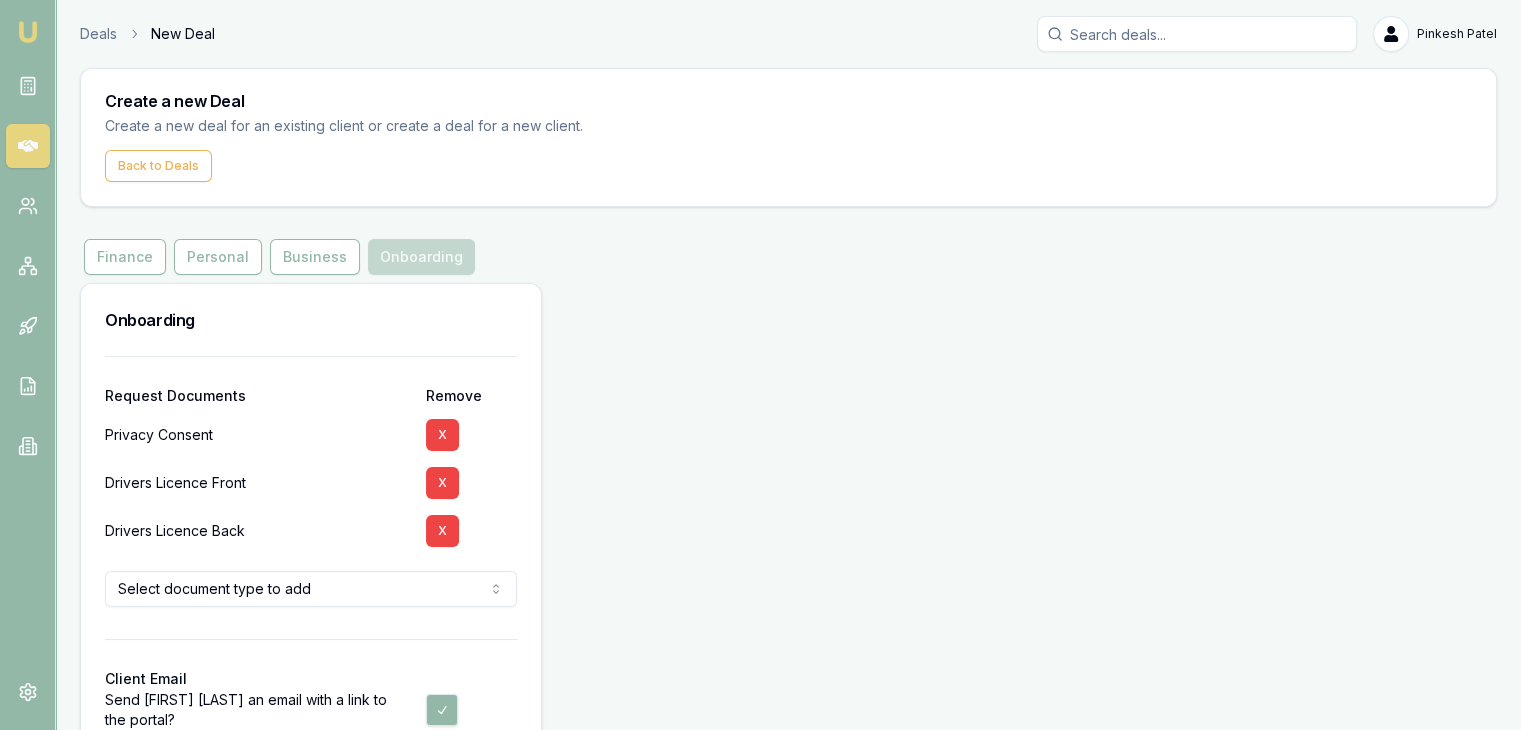 scroll, scrollTop: 112, scrollLeft: 0, axis: vertical 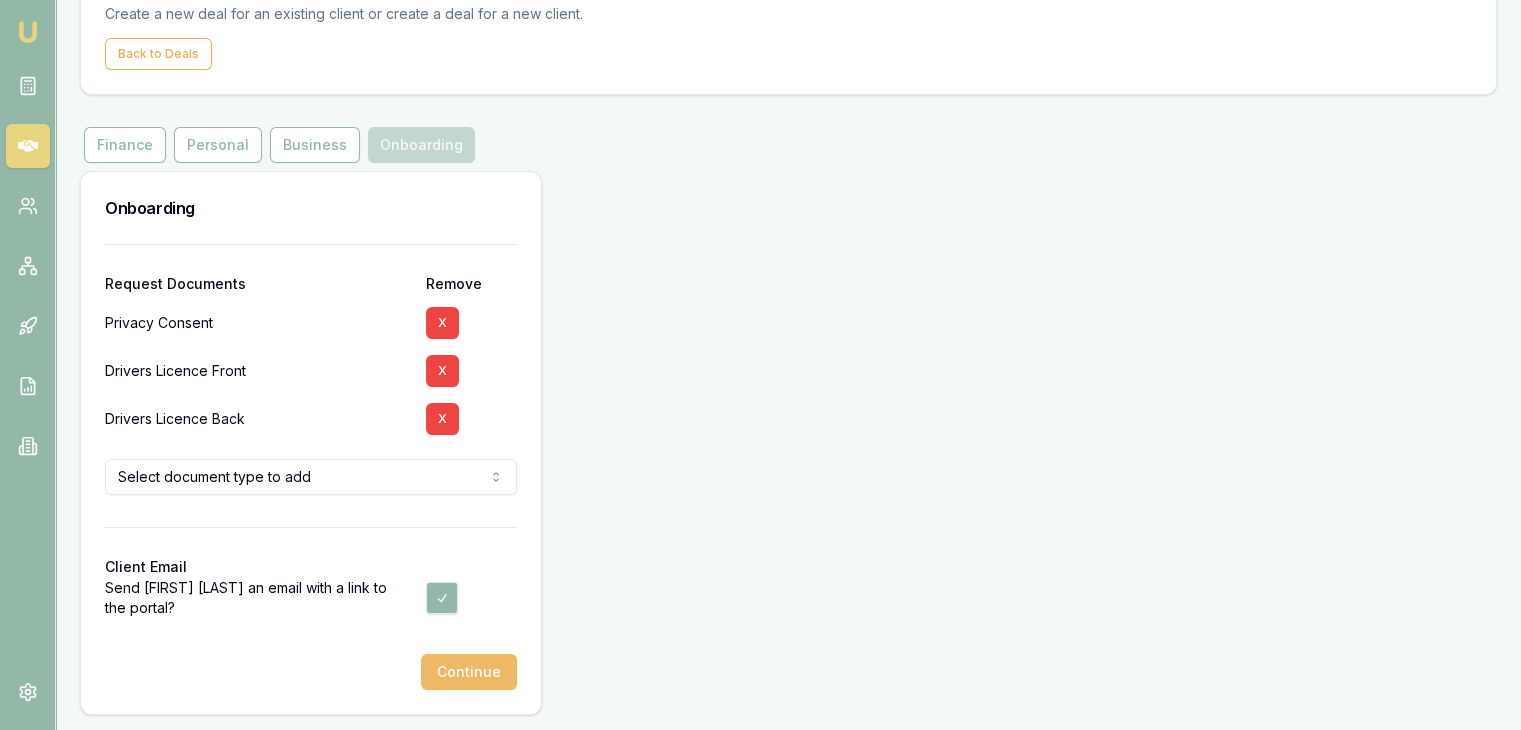 click on "Continue" at bounding box center (469, 672) 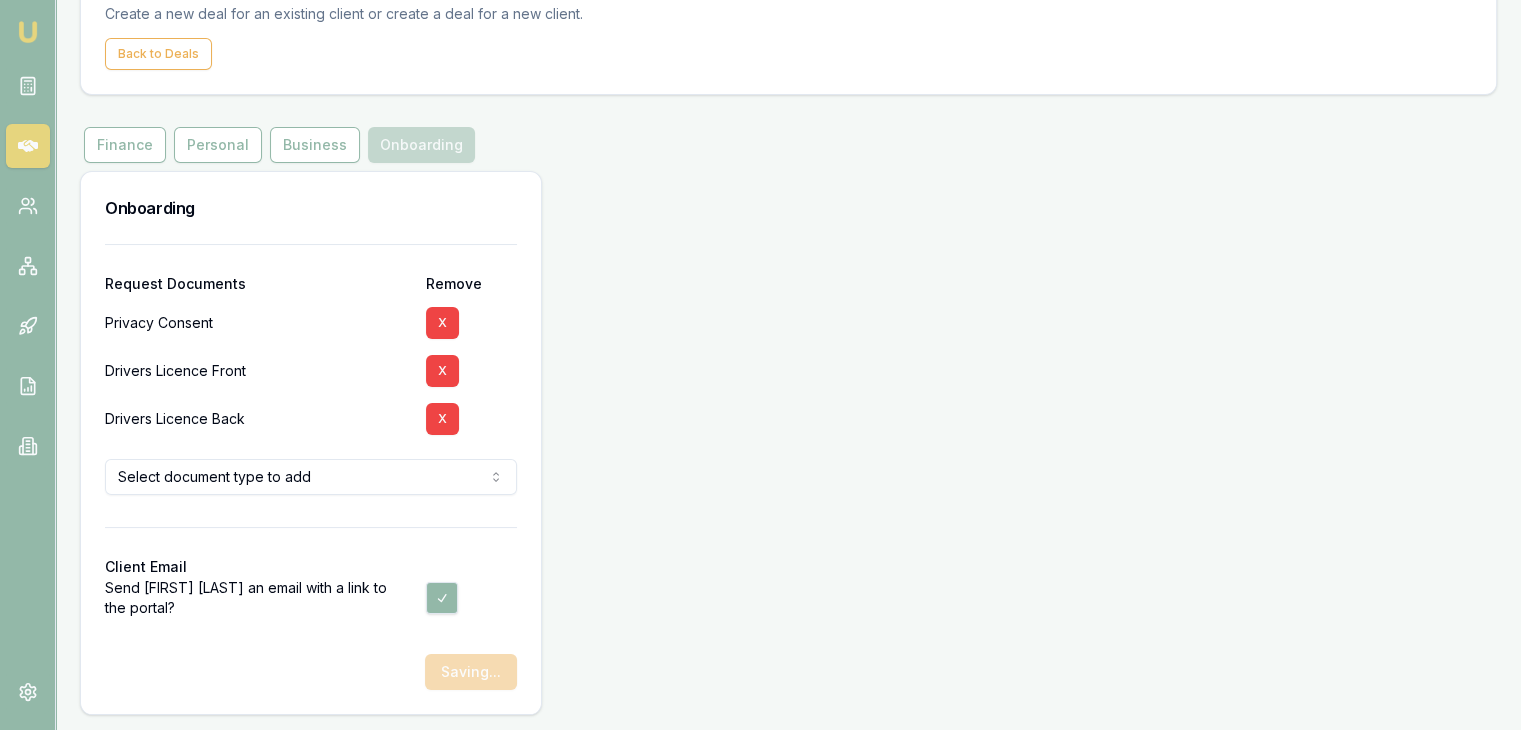 scroll, scrollTop: 0, scrollLeft: 0, axis: both 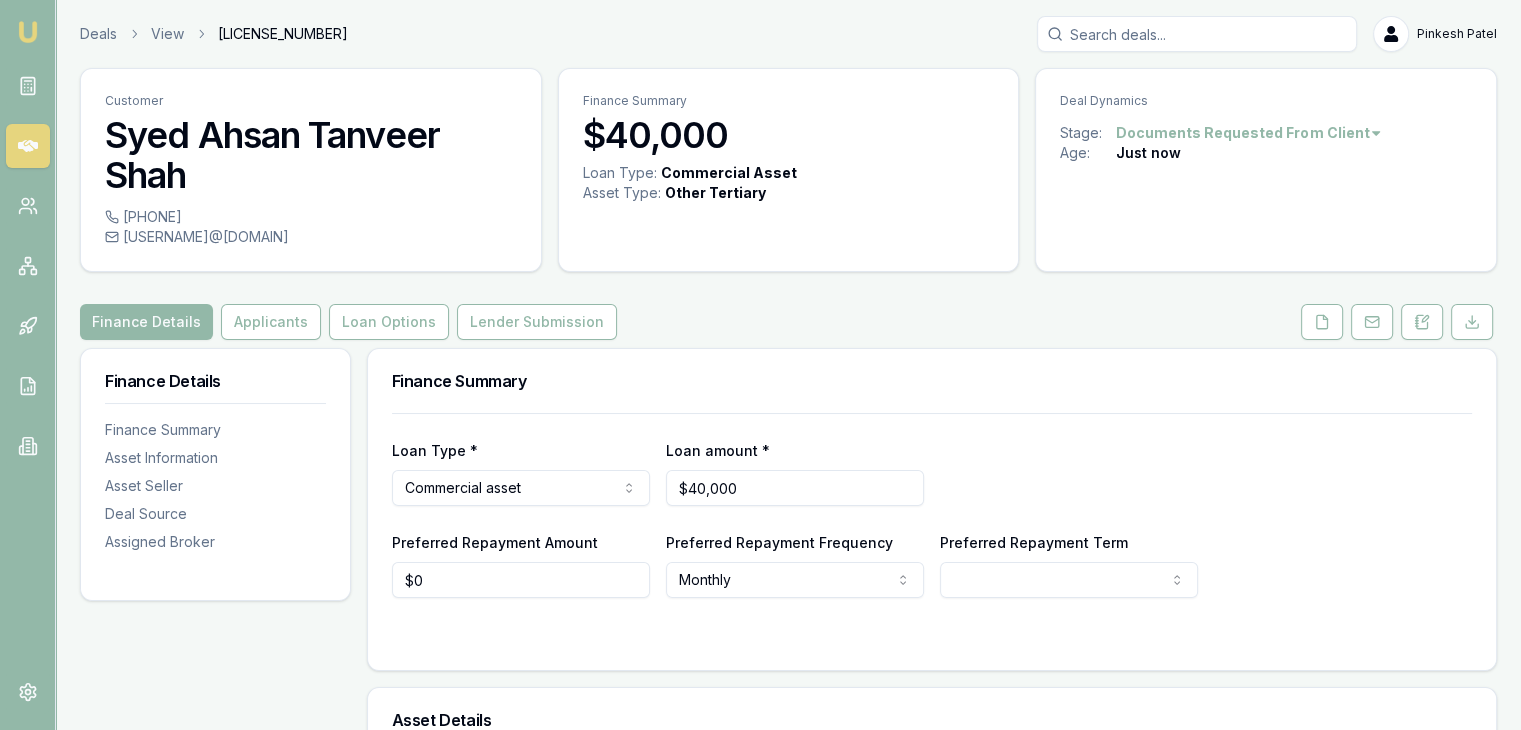 click at bounding box center [28, 32] 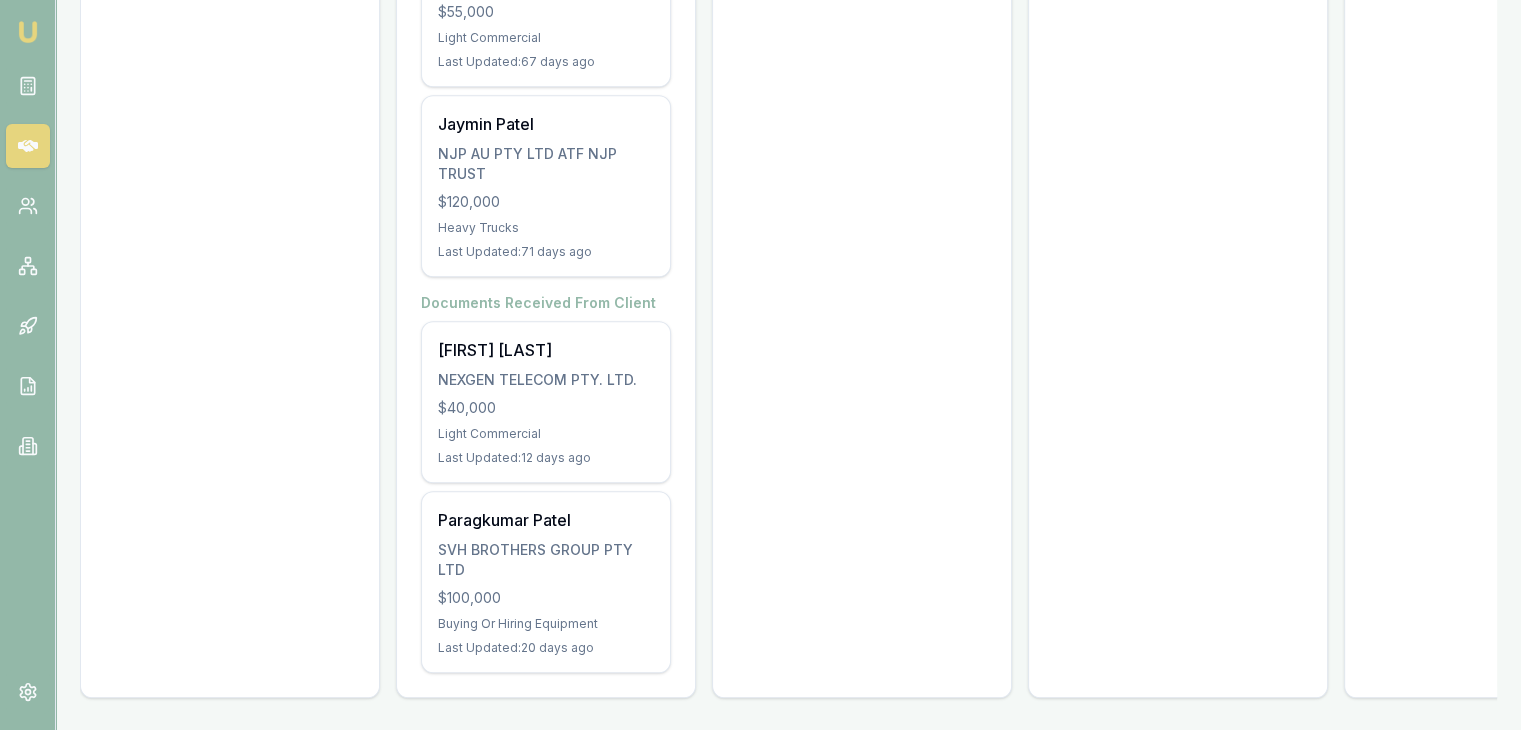 scroll, scrollTop: 1424, scrollLeft: 0, axis: vertical 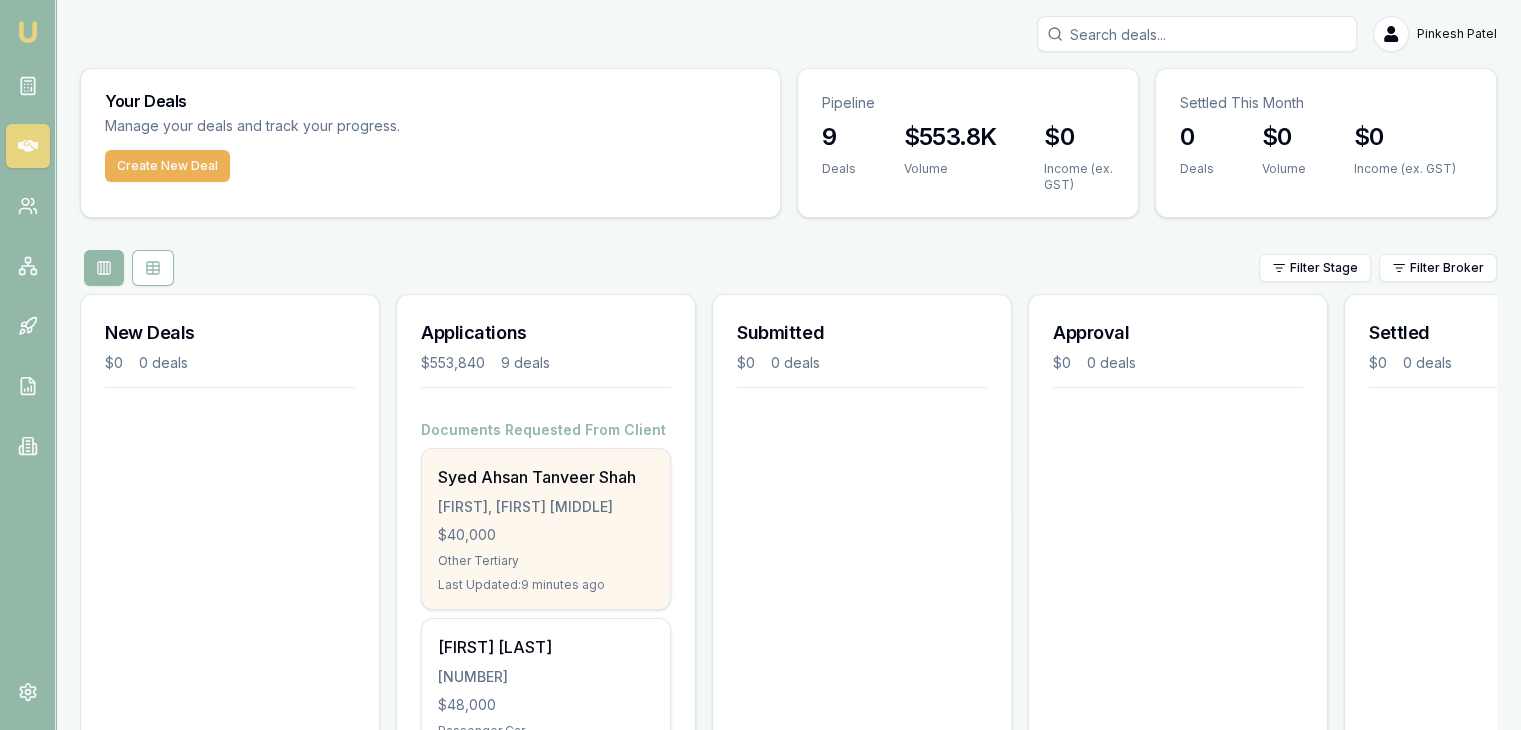 click on "$40,000" at bounding box center (546, 535) 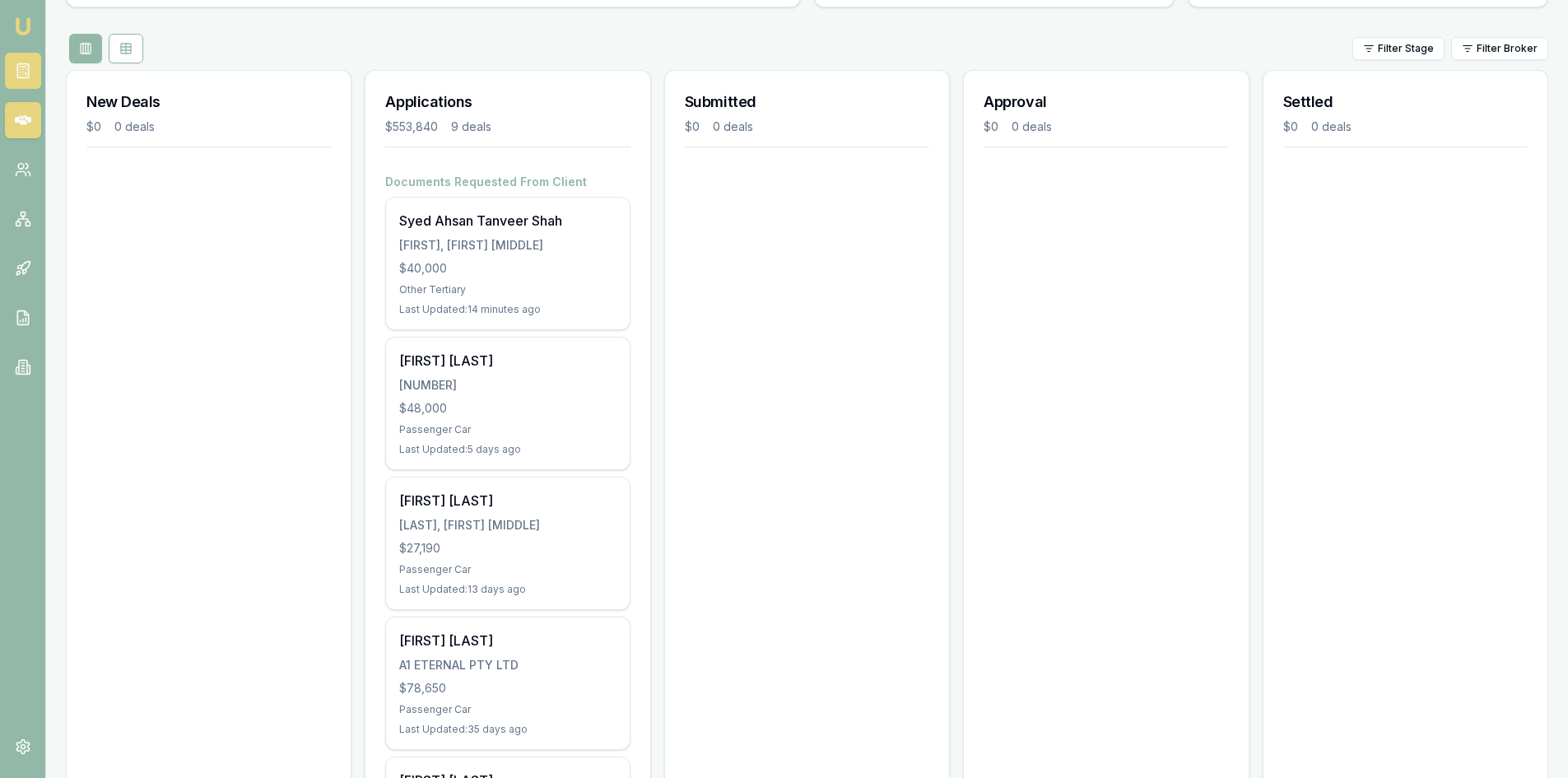 scroll, scrollTop: 165, scrollLeft: 0, axis: vertical 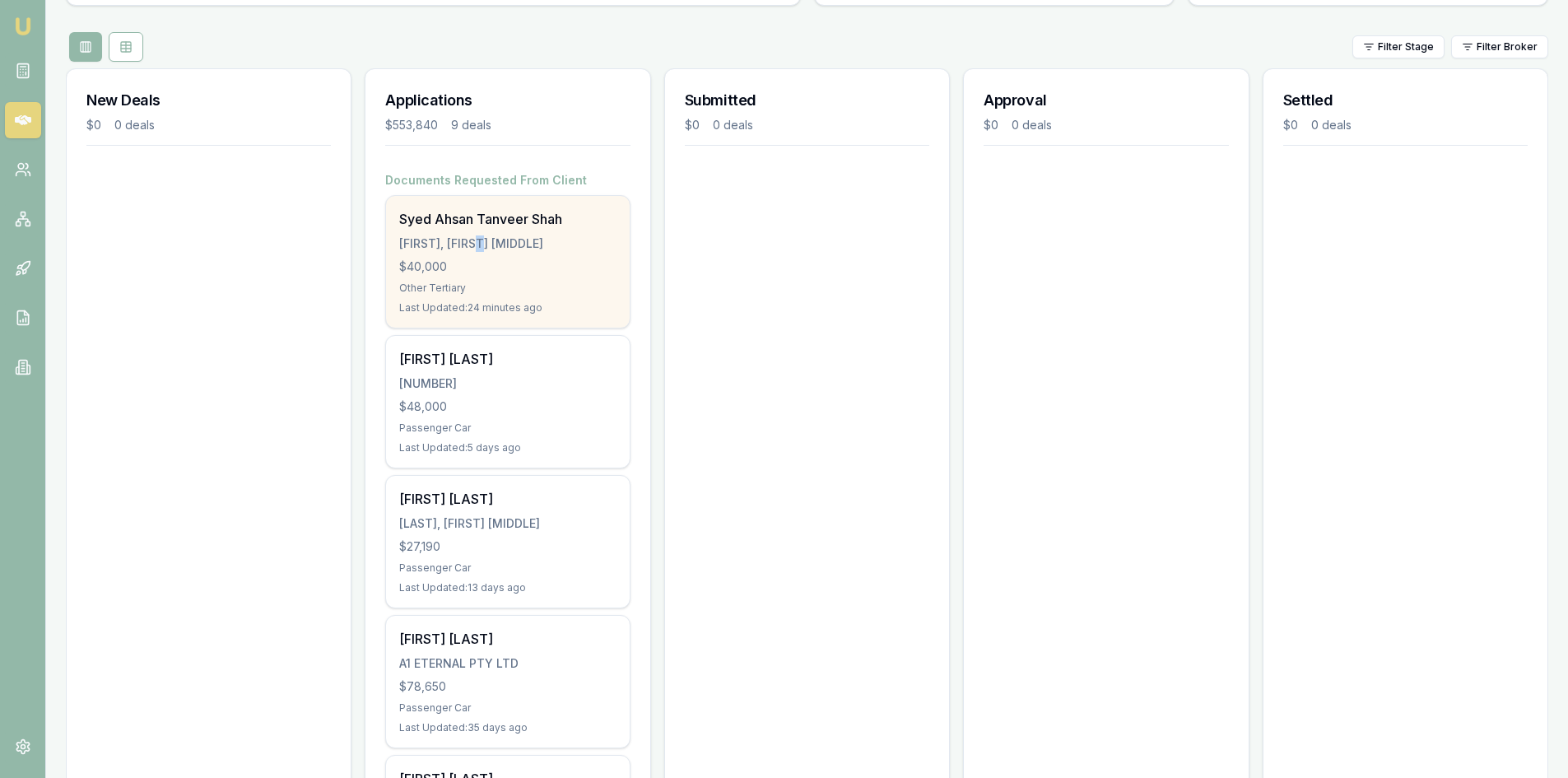 click on "[FIRST], [FIRST] [MIDDLE]" at bounding box center [507, 244] 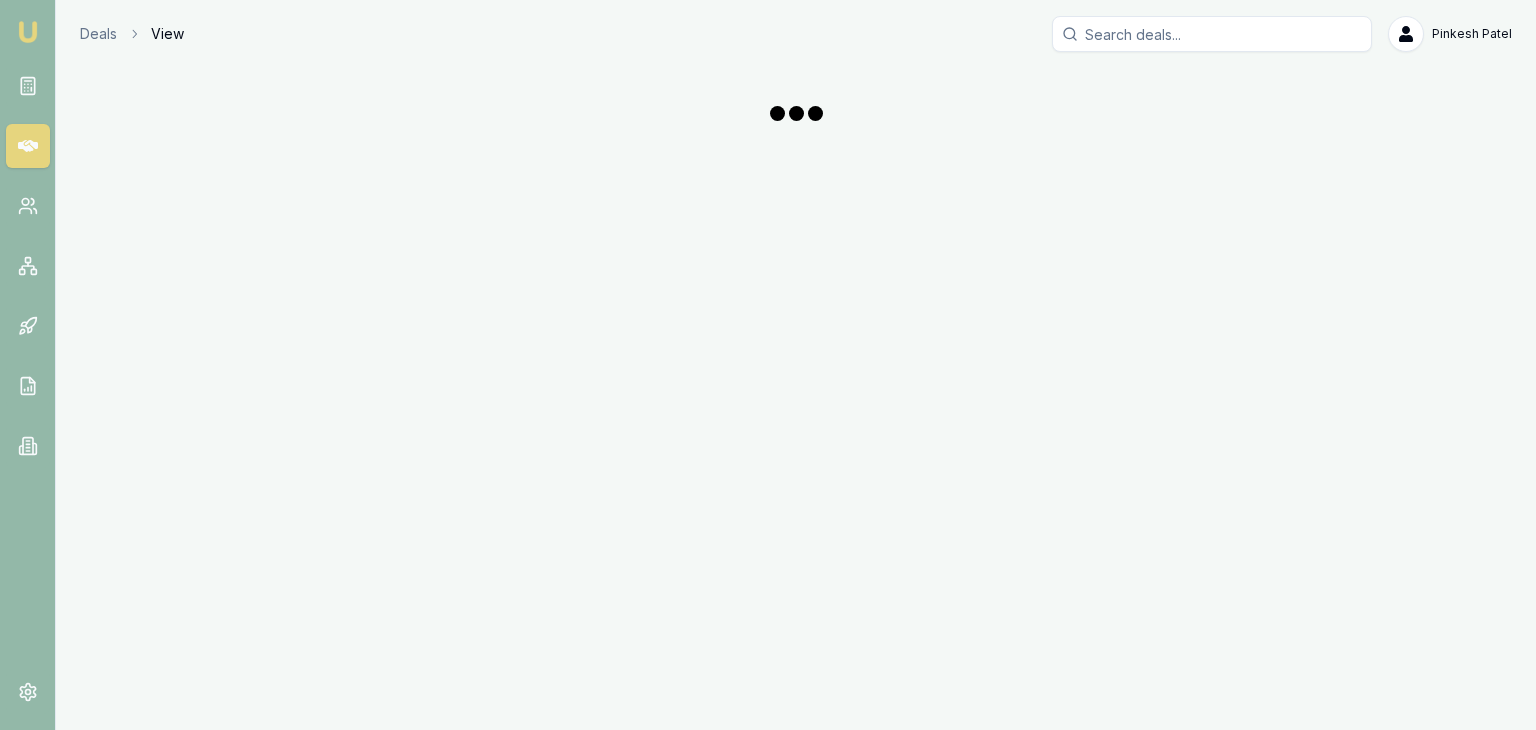 scroll, scrollTop: 0, scrollLeft: 0, axis: both 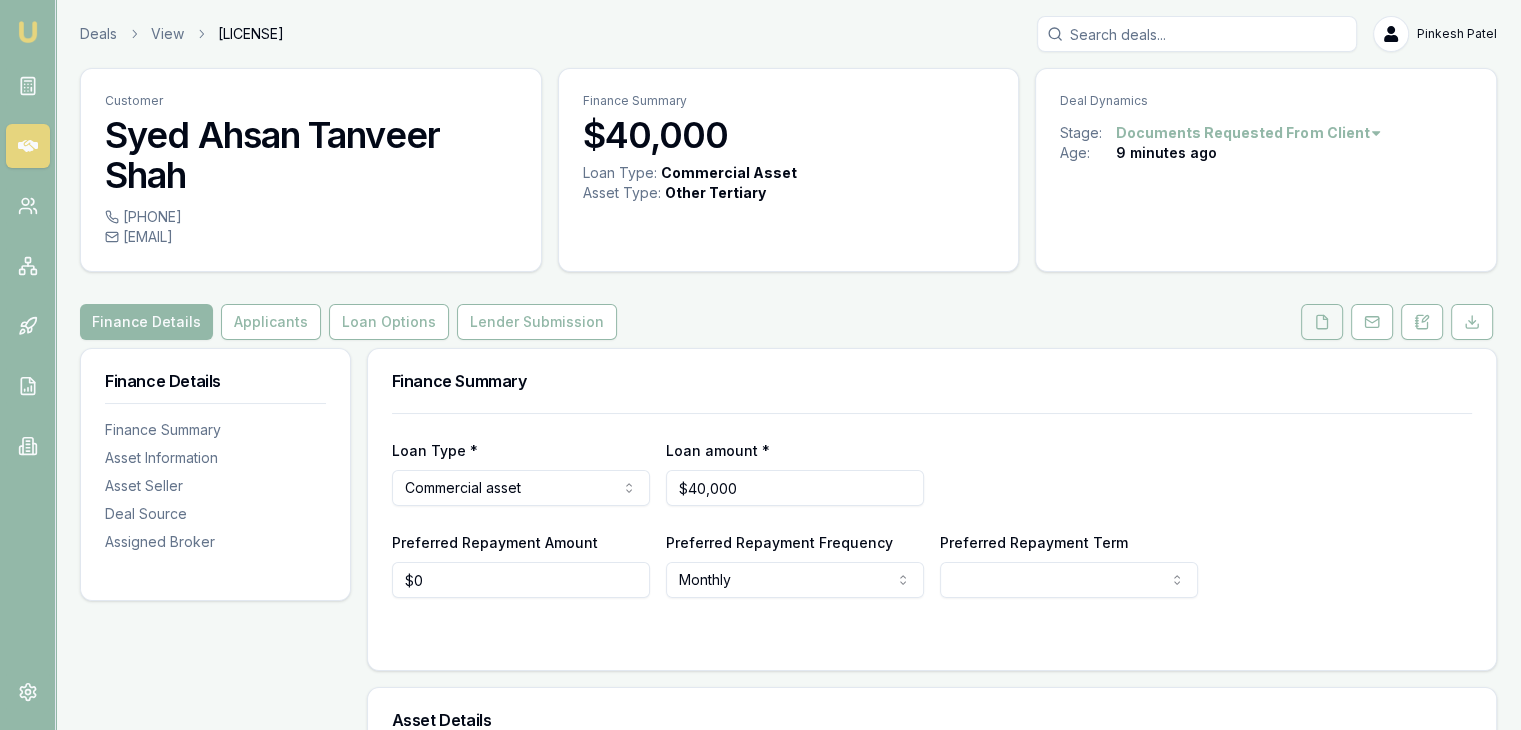 click at bounding box center [1322, 322] 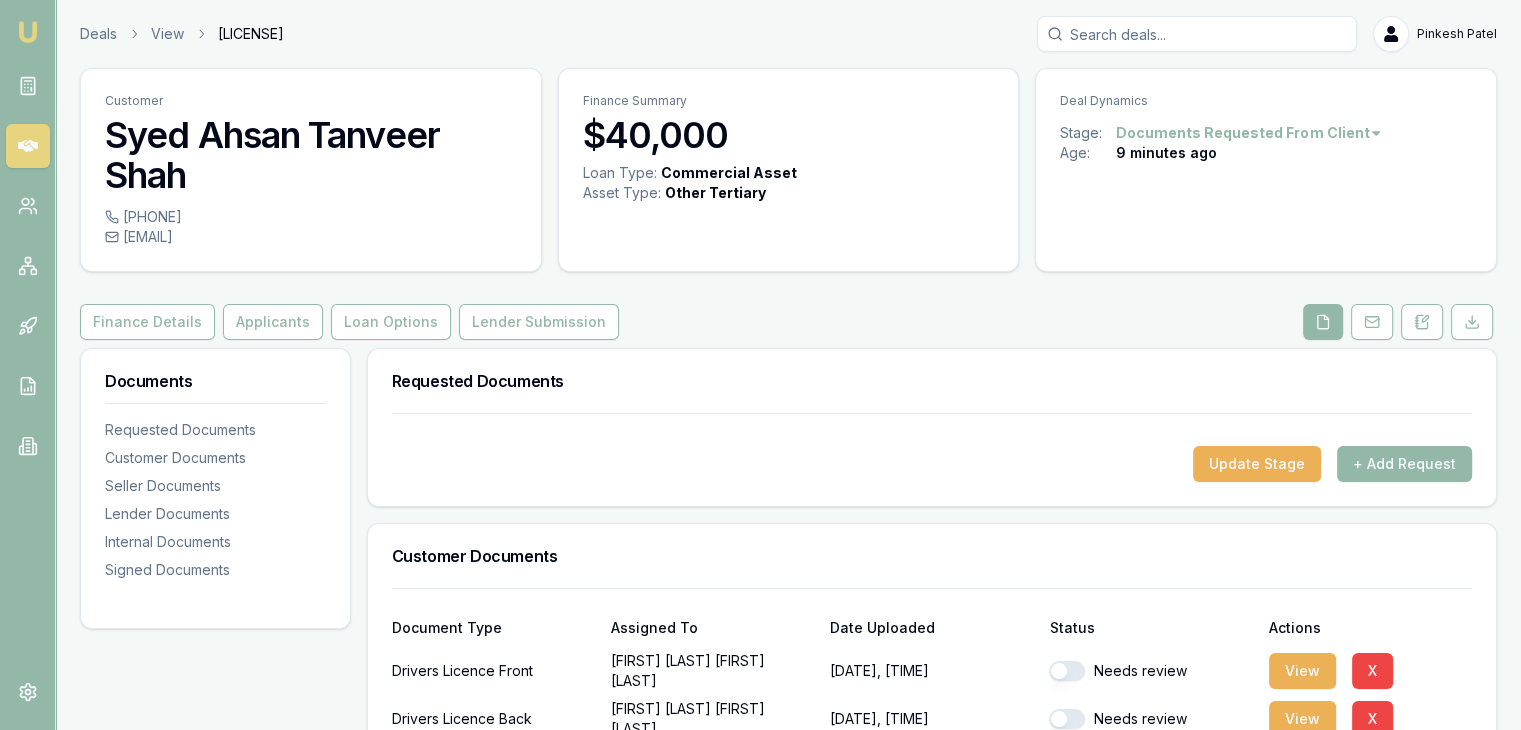 click at bounding box center (1323, 322) 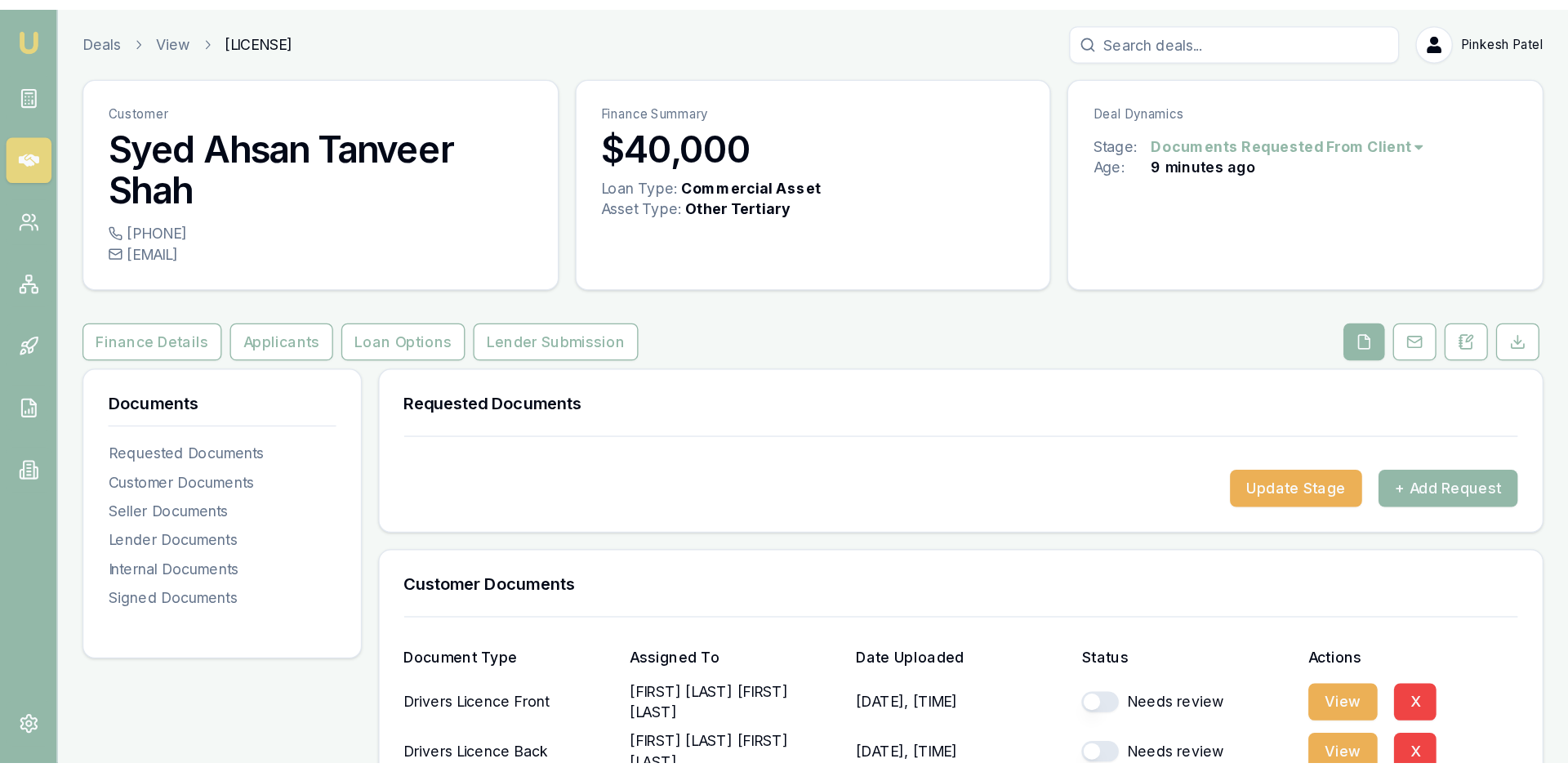 scroll, scrollTop: 327, scrollLeft: 0, axis: vertical 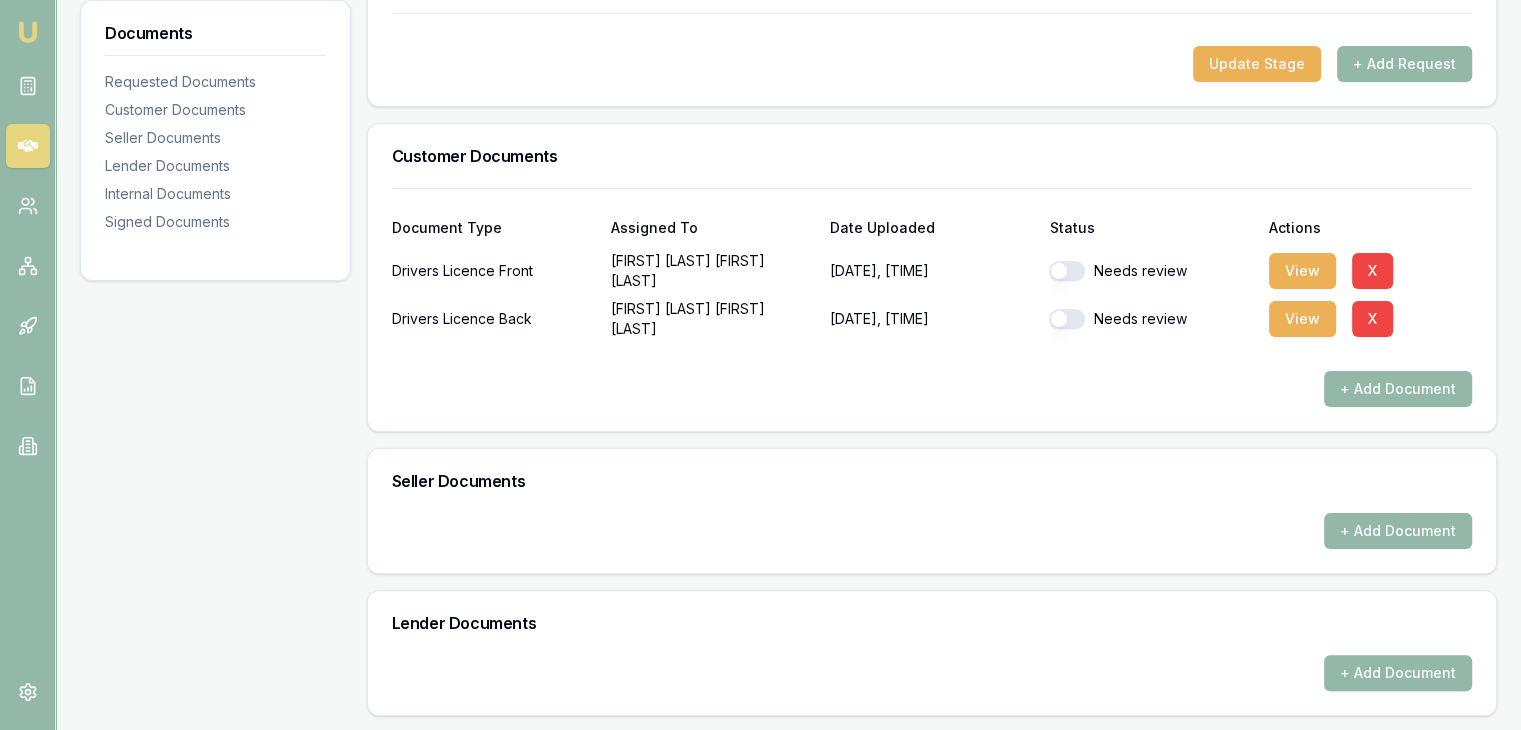 click at bounding box center (1067, 271) 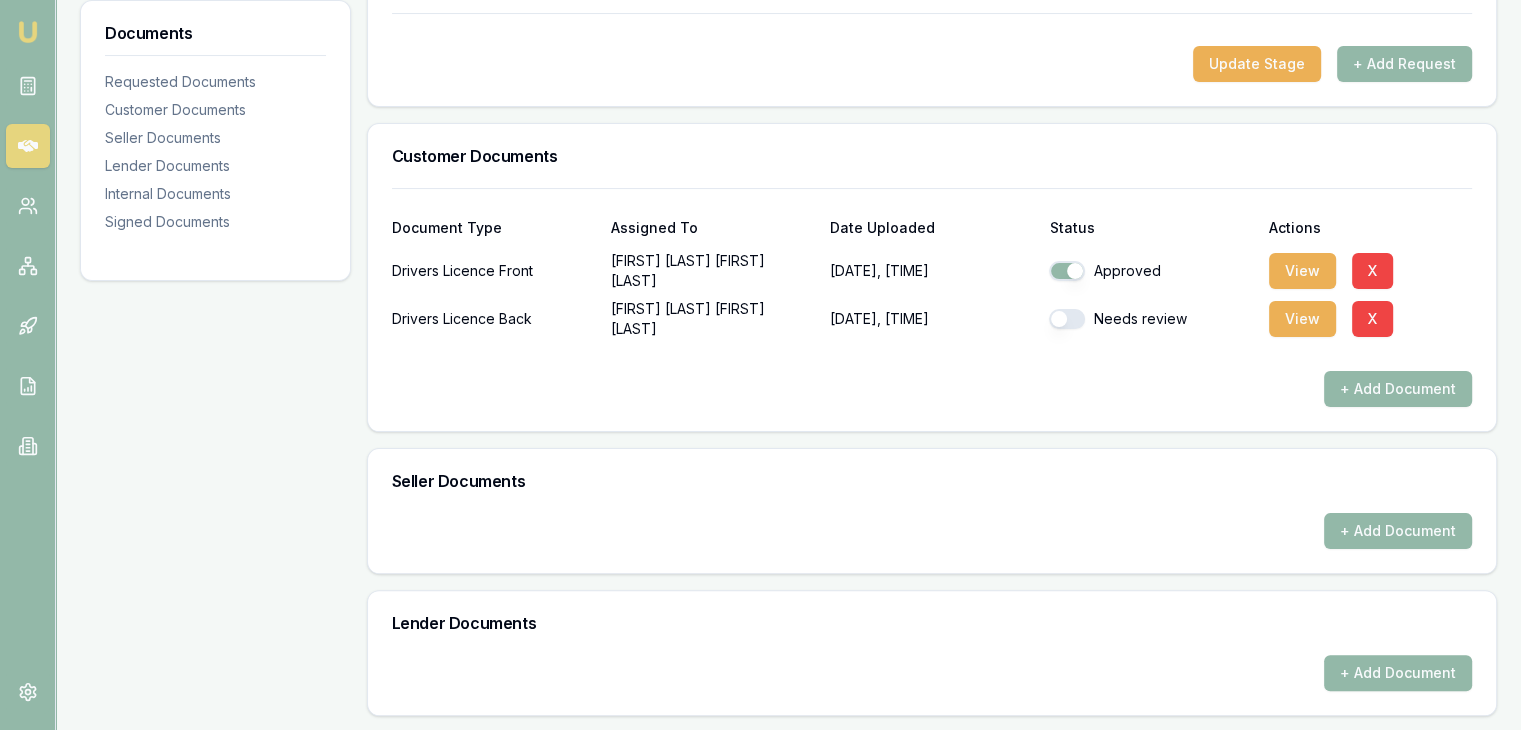 click at bounding box center [1067, 319] 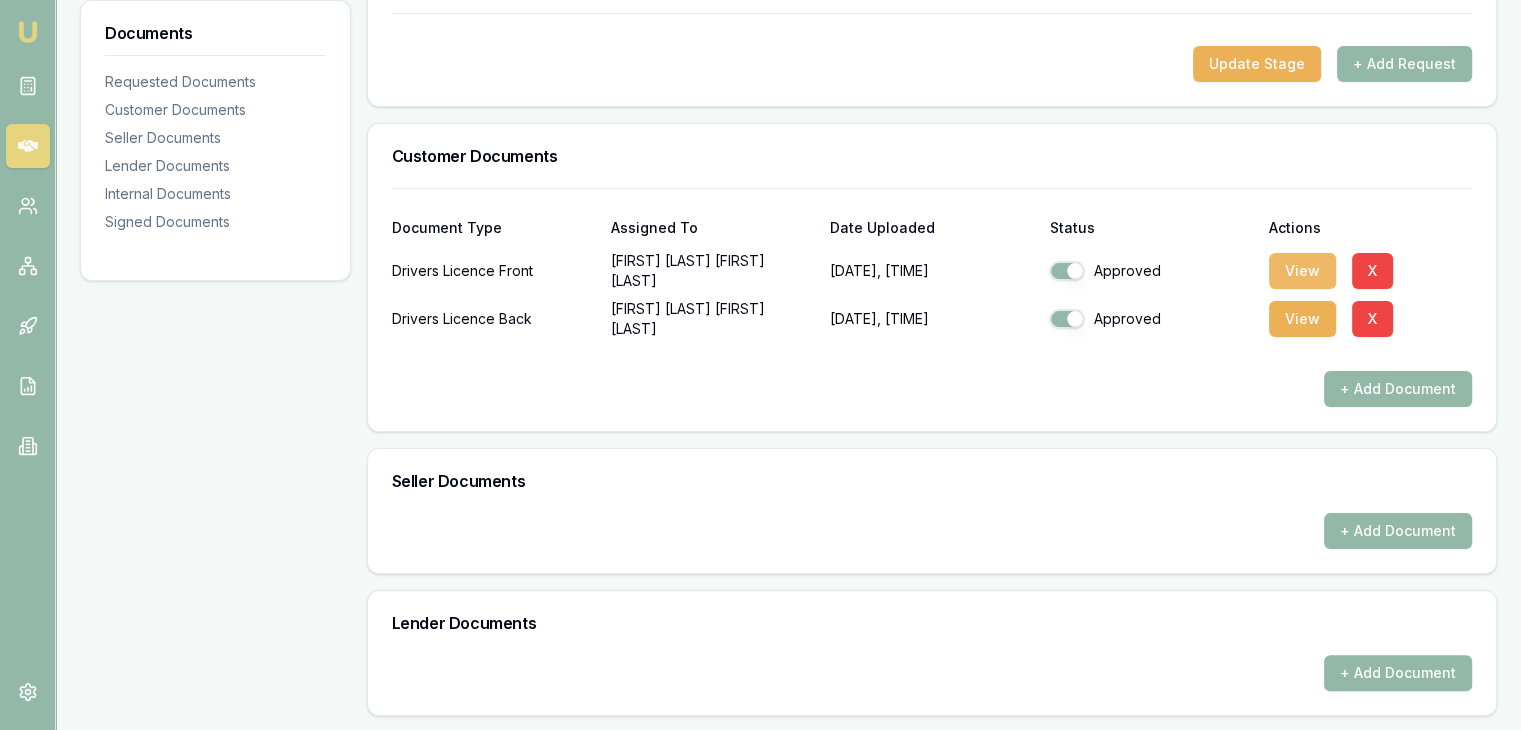 click on "View" at bounding box center [1302, 271] 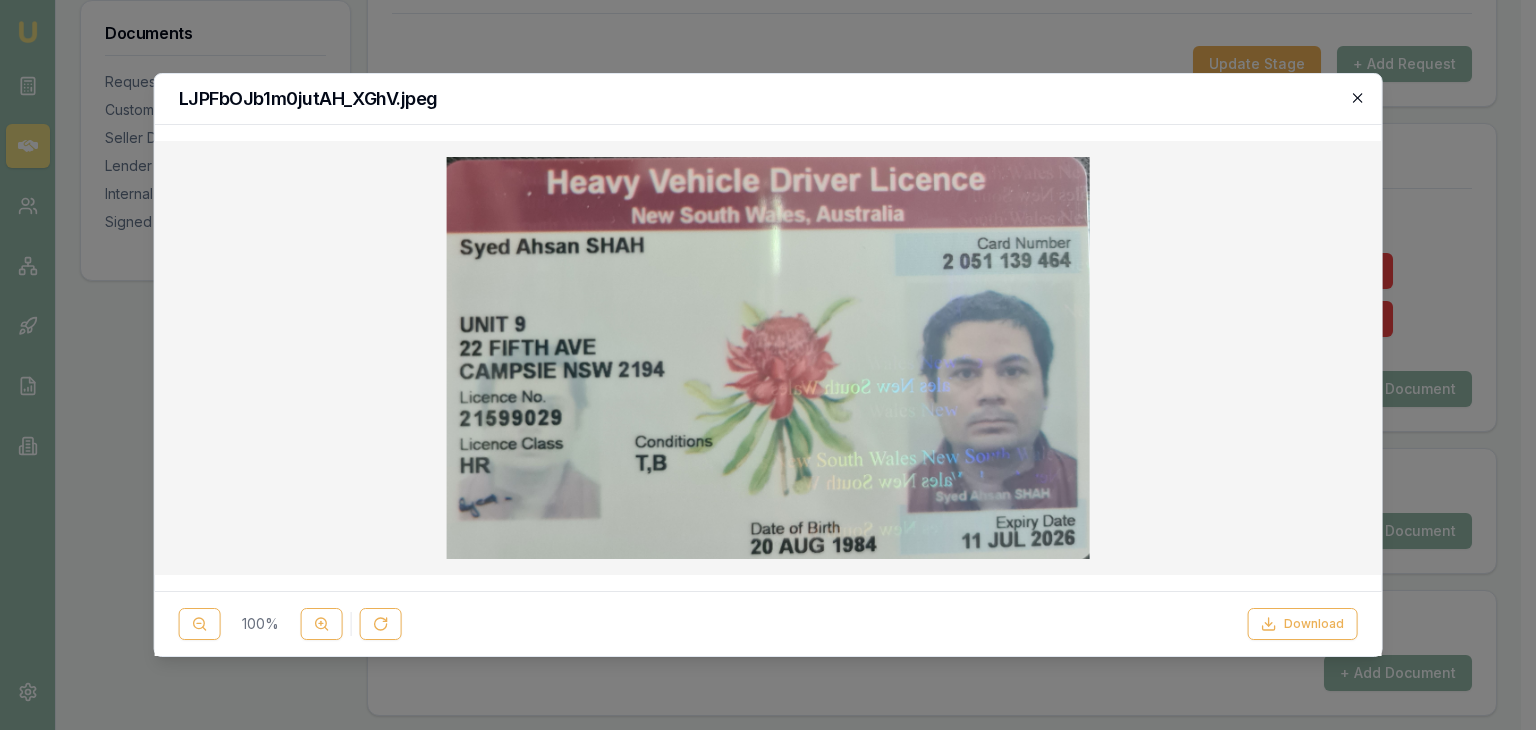 click 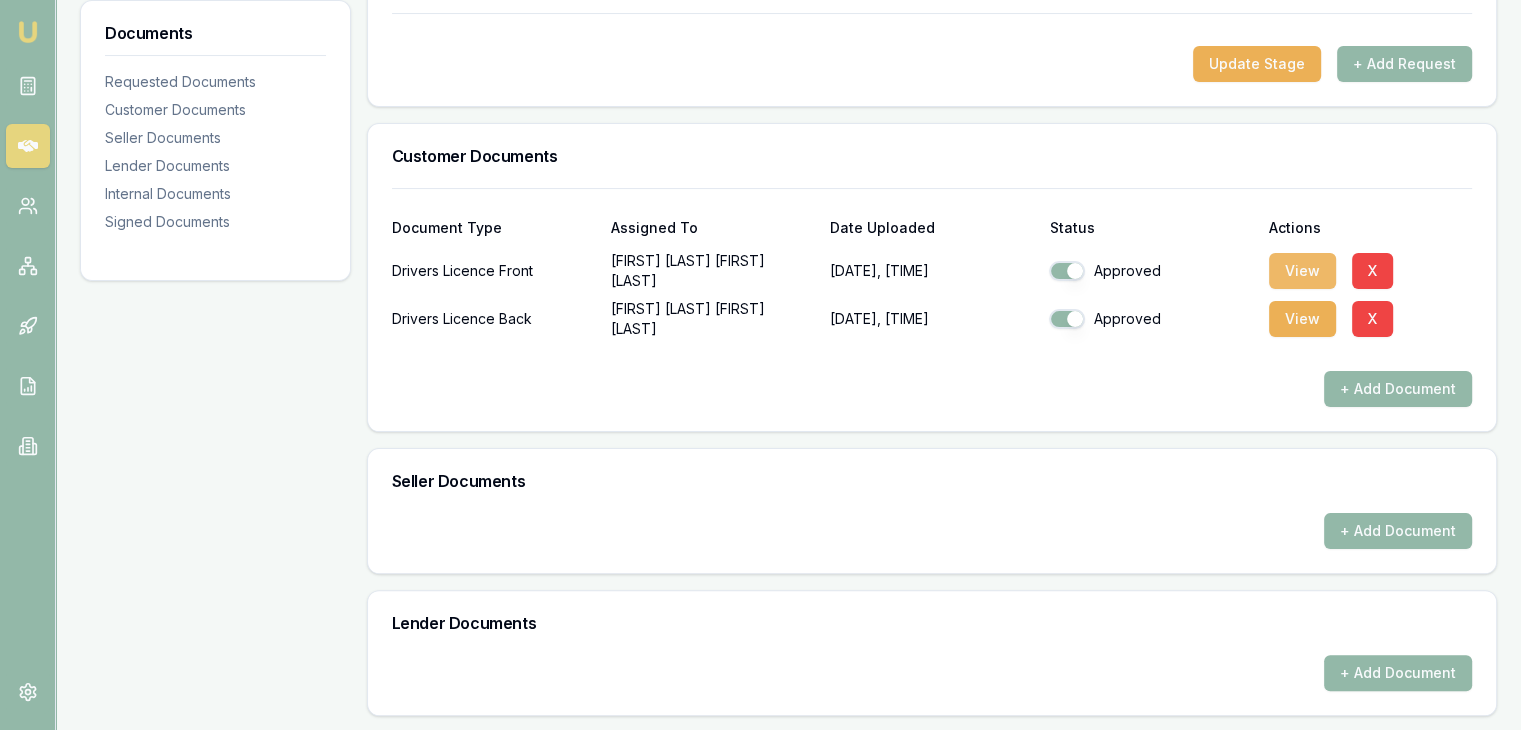 click on "View" at bounding box center [1302, 271] 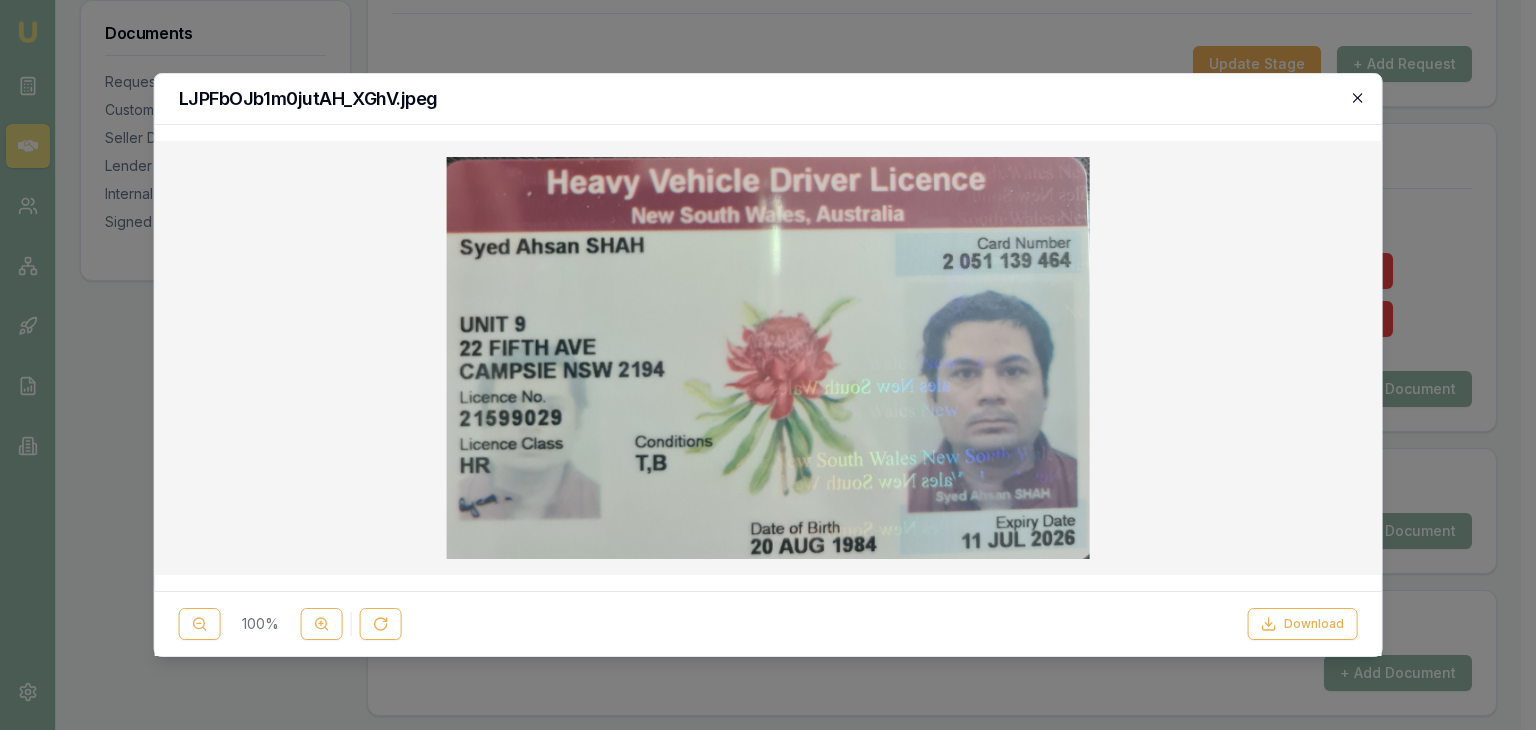 click 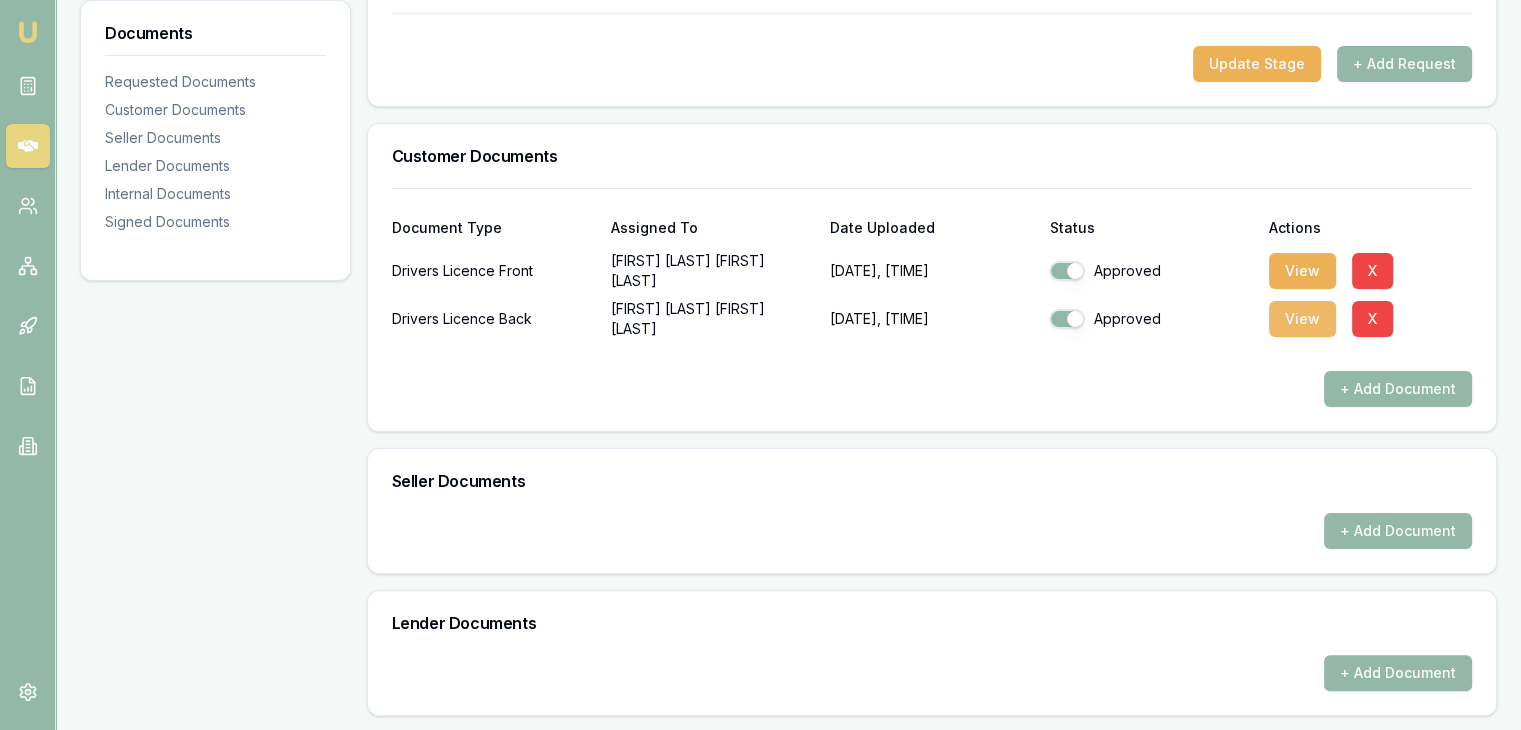 click on "View" at bounding box center (1302, 319) 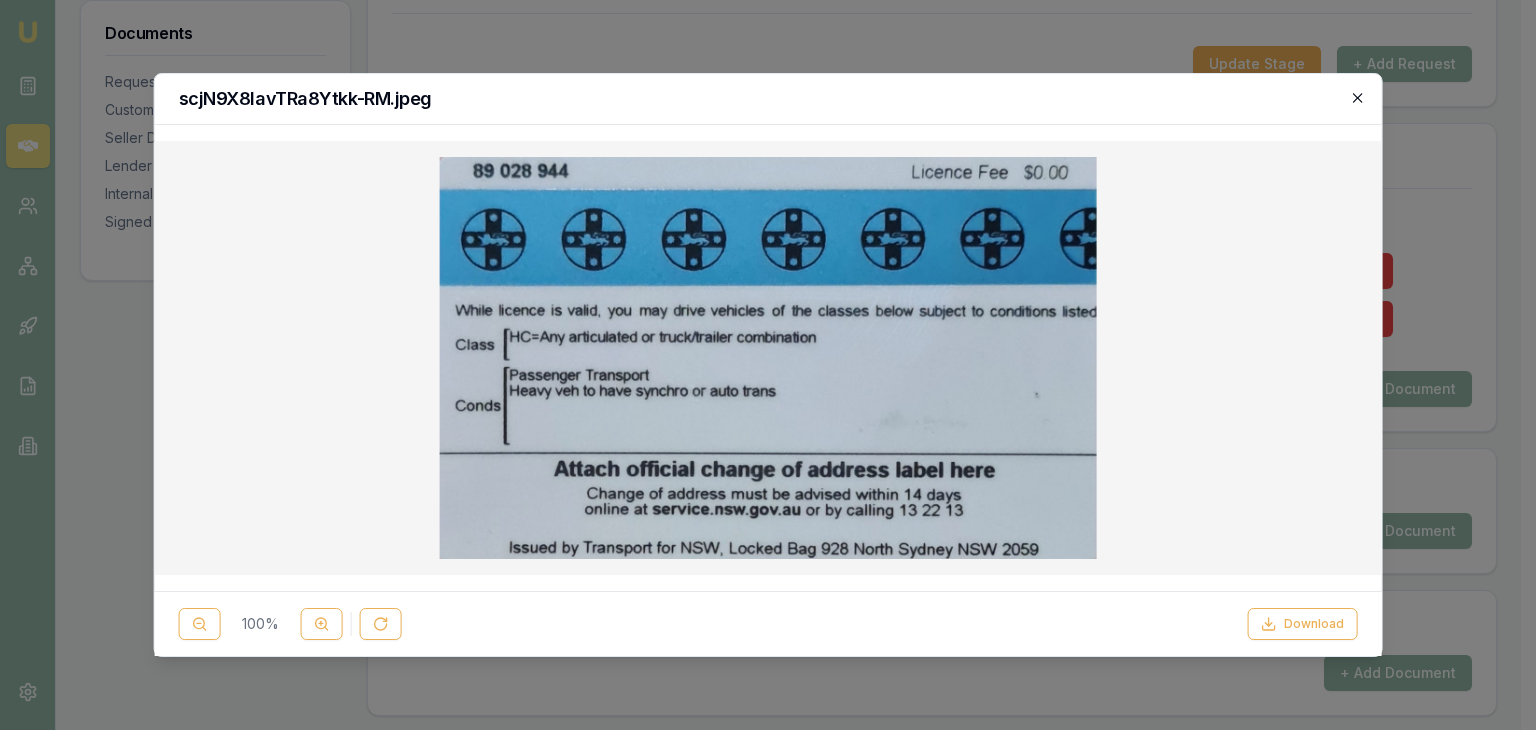 click 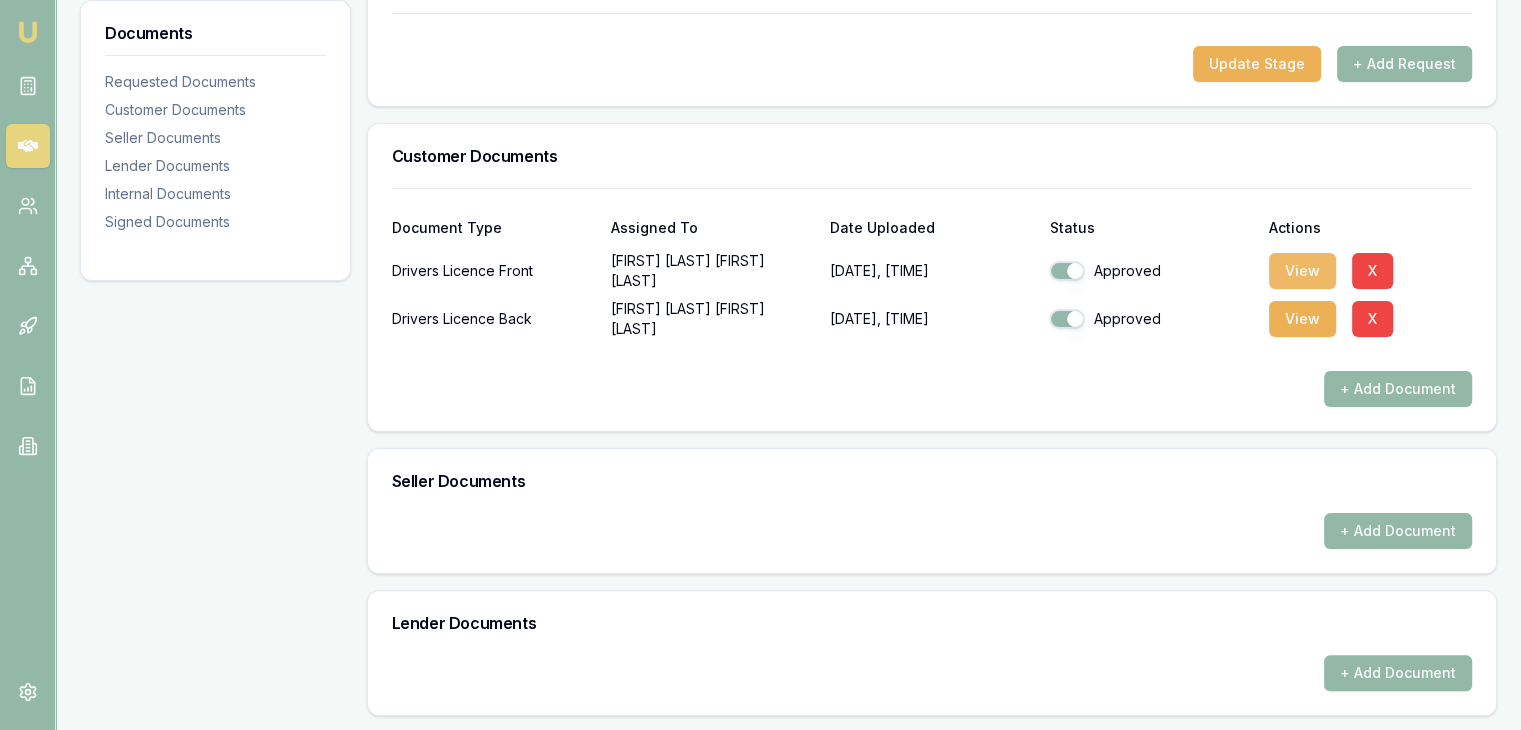 click on "View" at bounding box center (1302, 271) 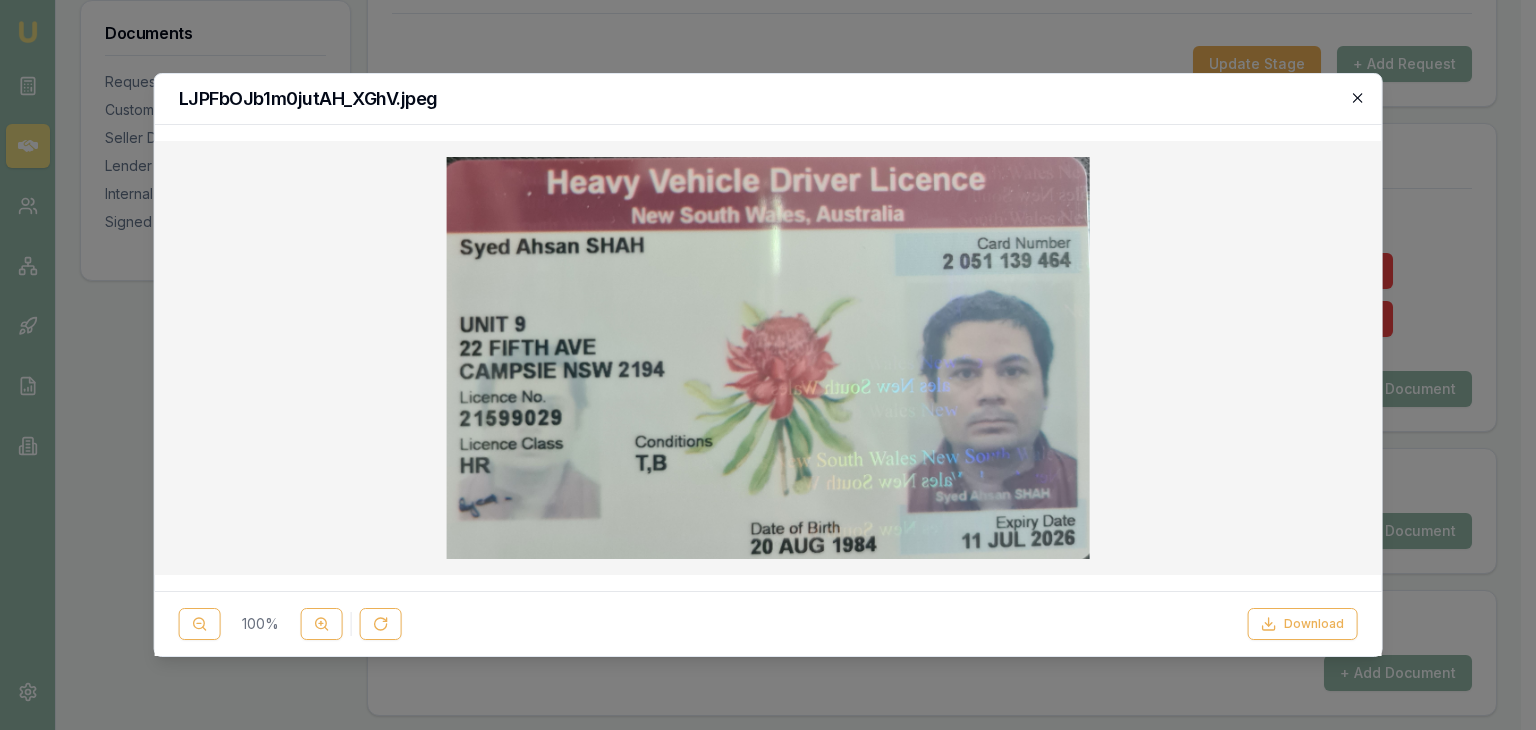 click 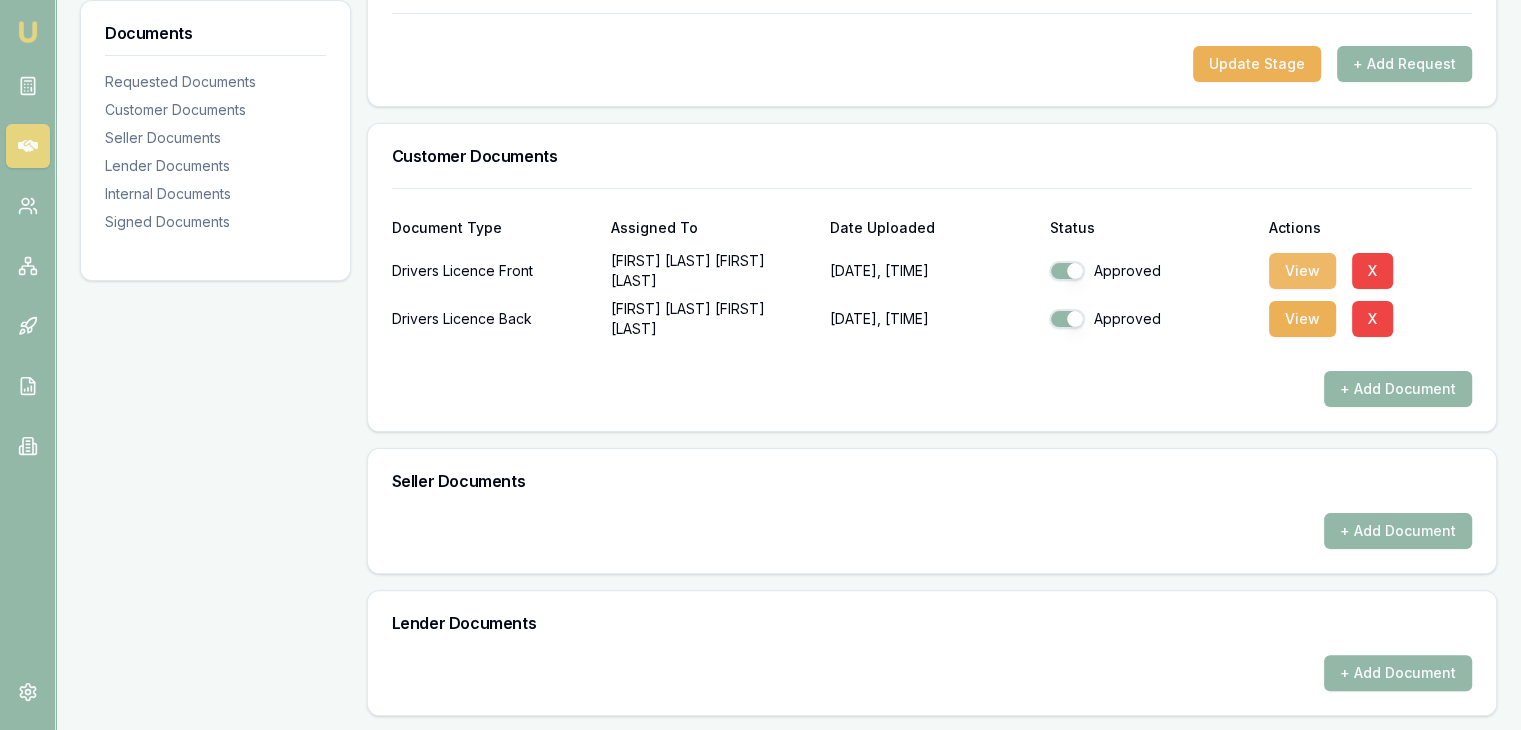 click on "View" at bounding box center [1302, 271] 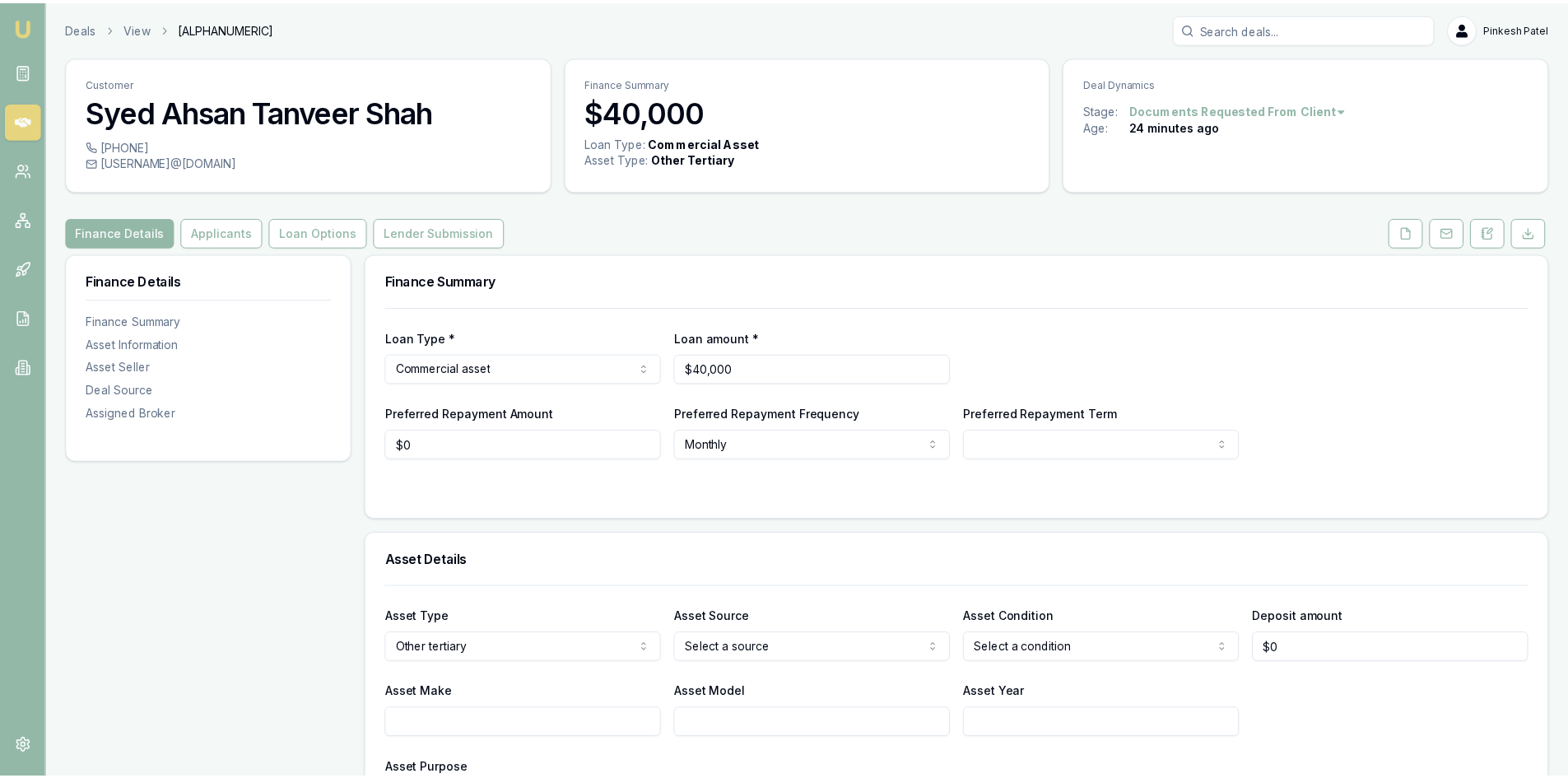 scroll, scrollTop: 0, scrollLeft: 0, axis: both 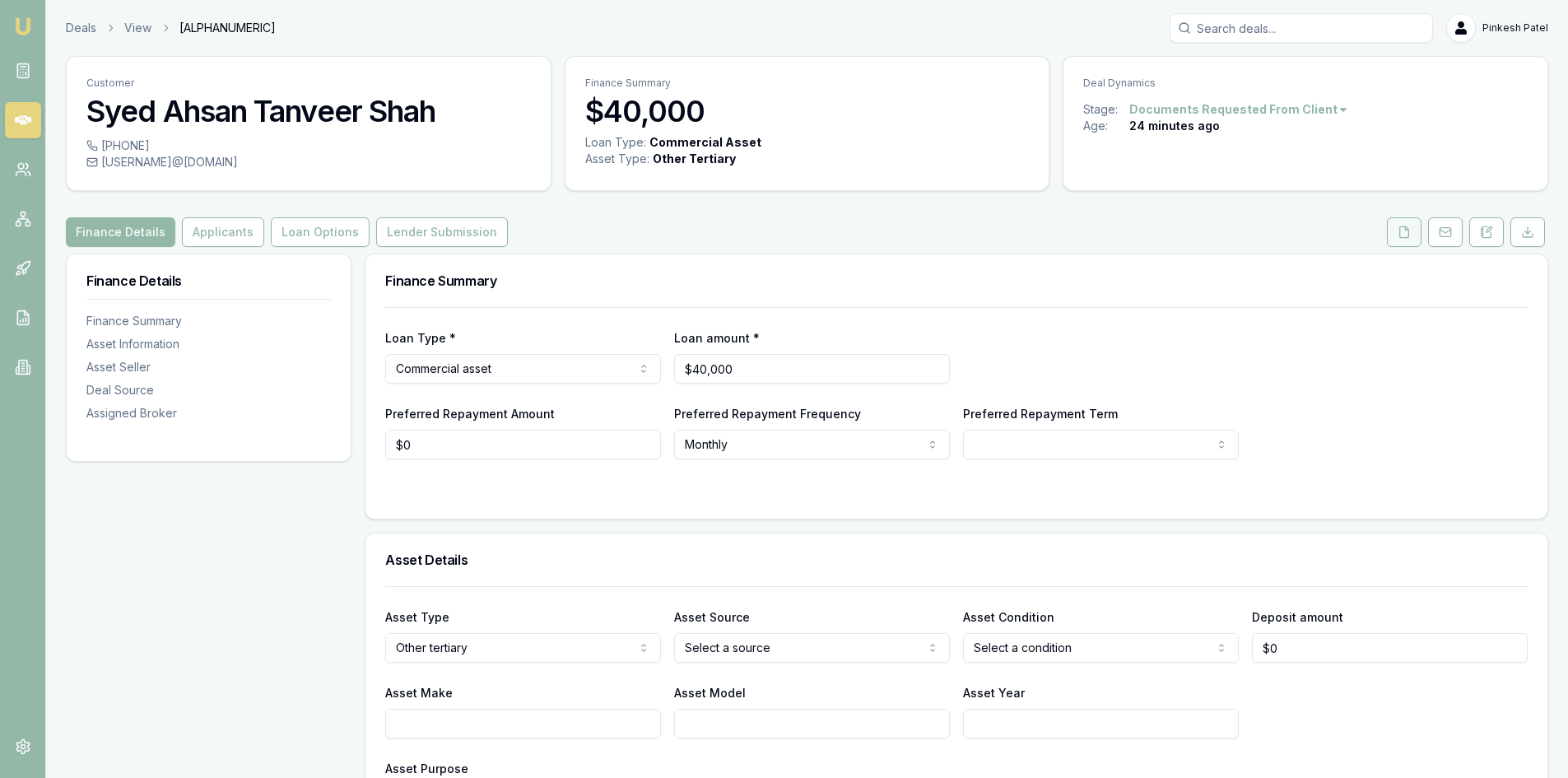 click at bounding box center (1404, 232) 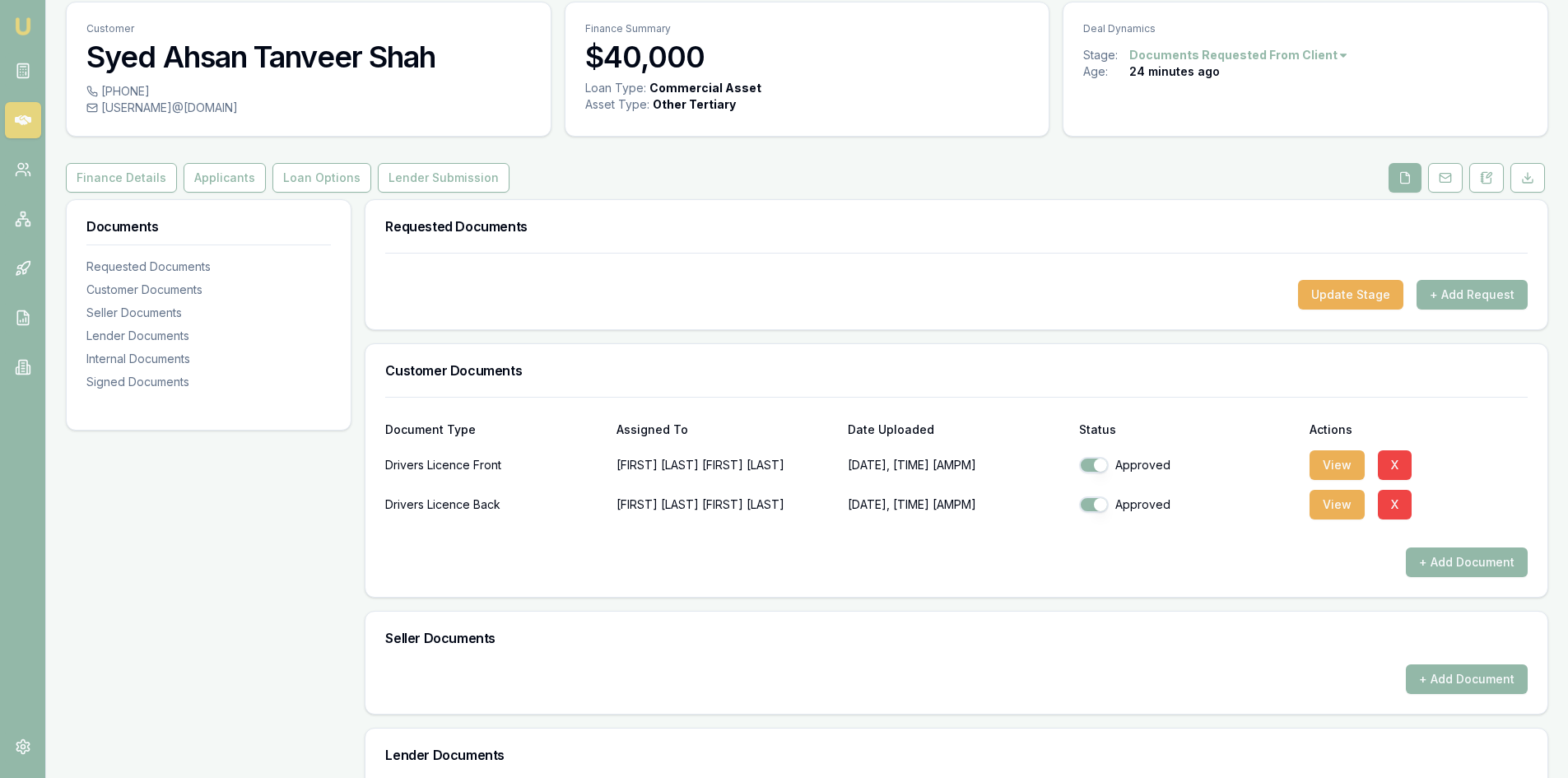 scroll, scrollTop: 82, scrollLeft: 0, axis: vertical 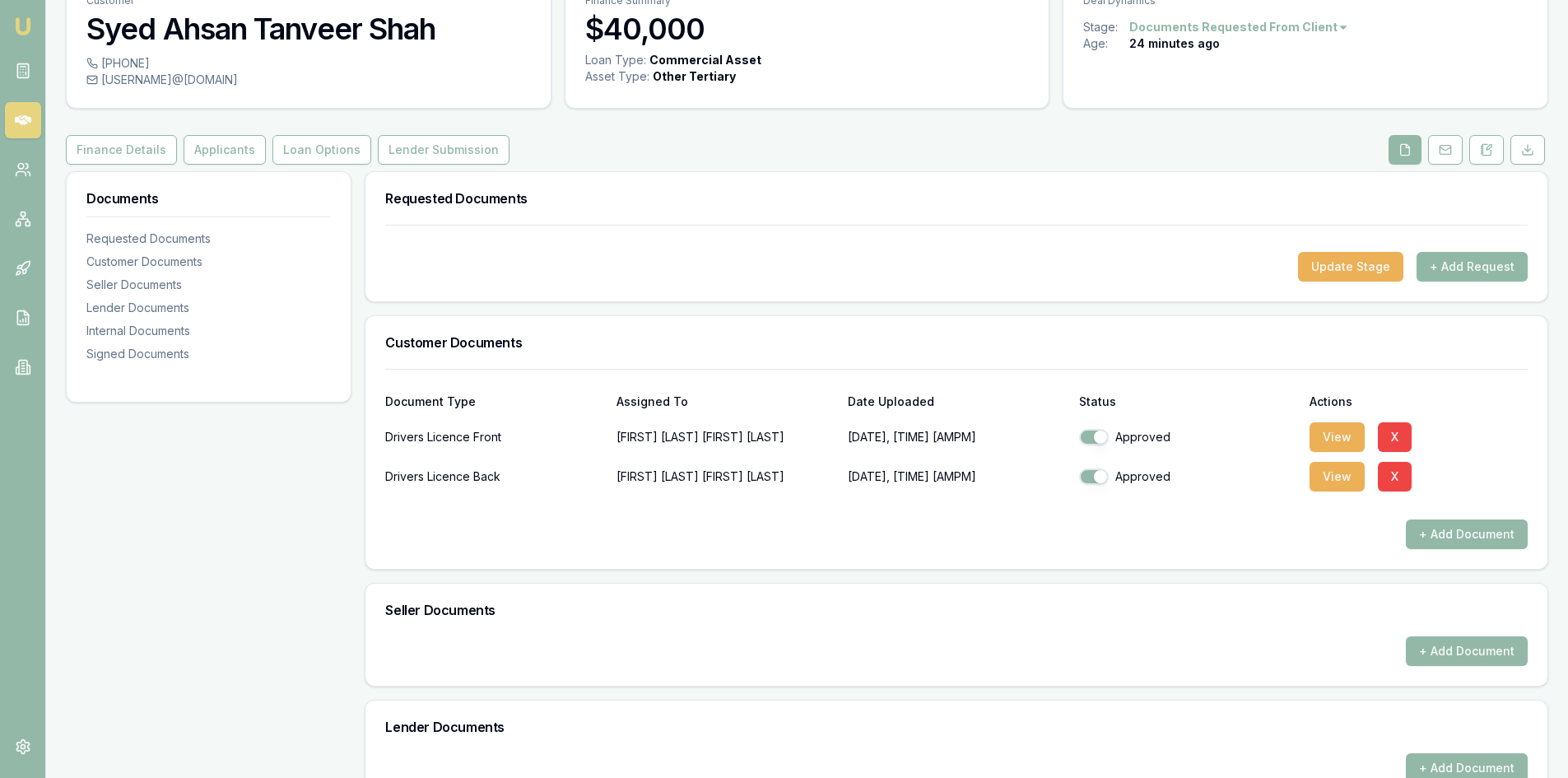 click on "+ Add Request" at bounding box center (1472, 267) 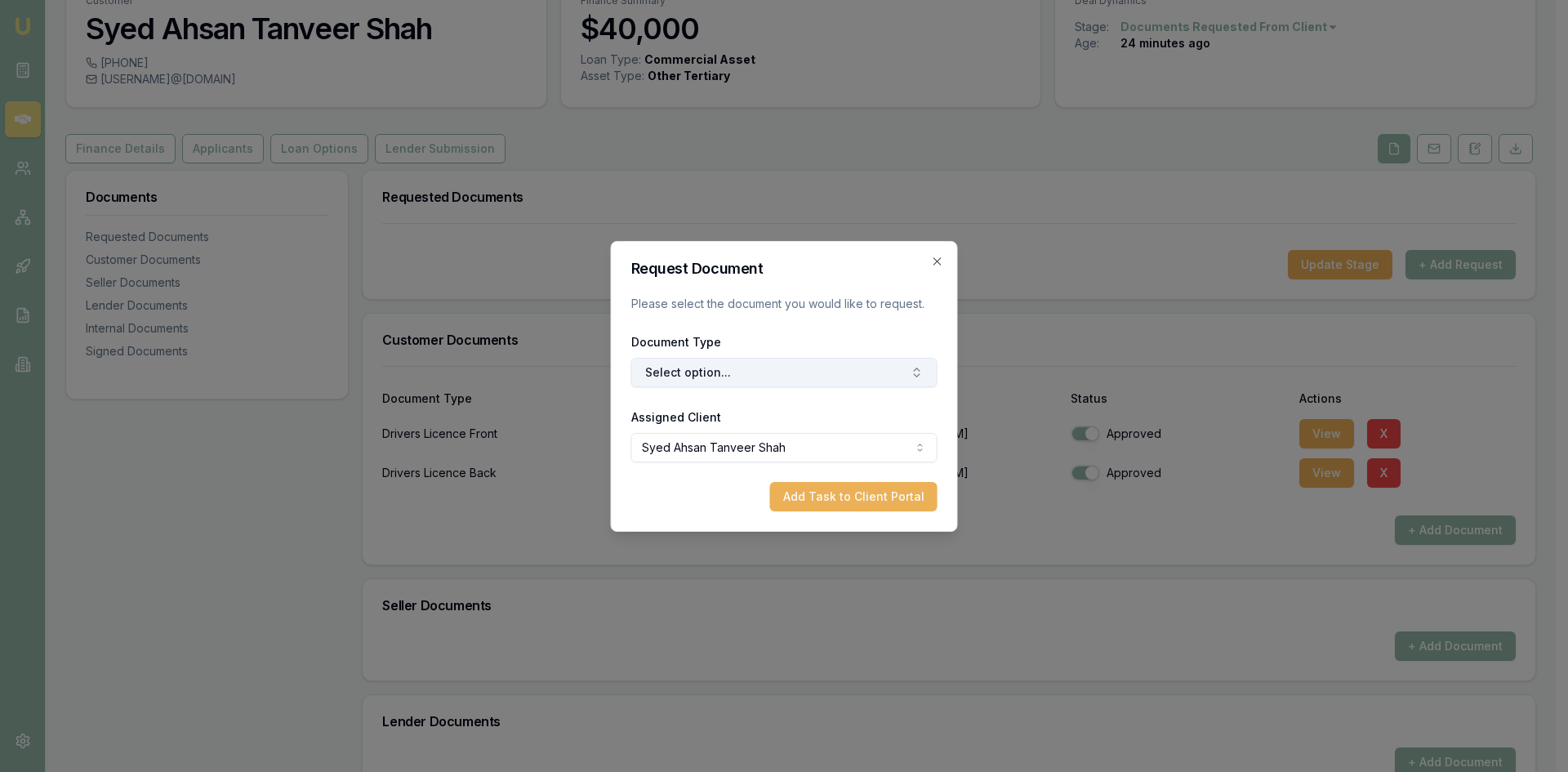 click on "Select option..." at bounding box center [784, 373] 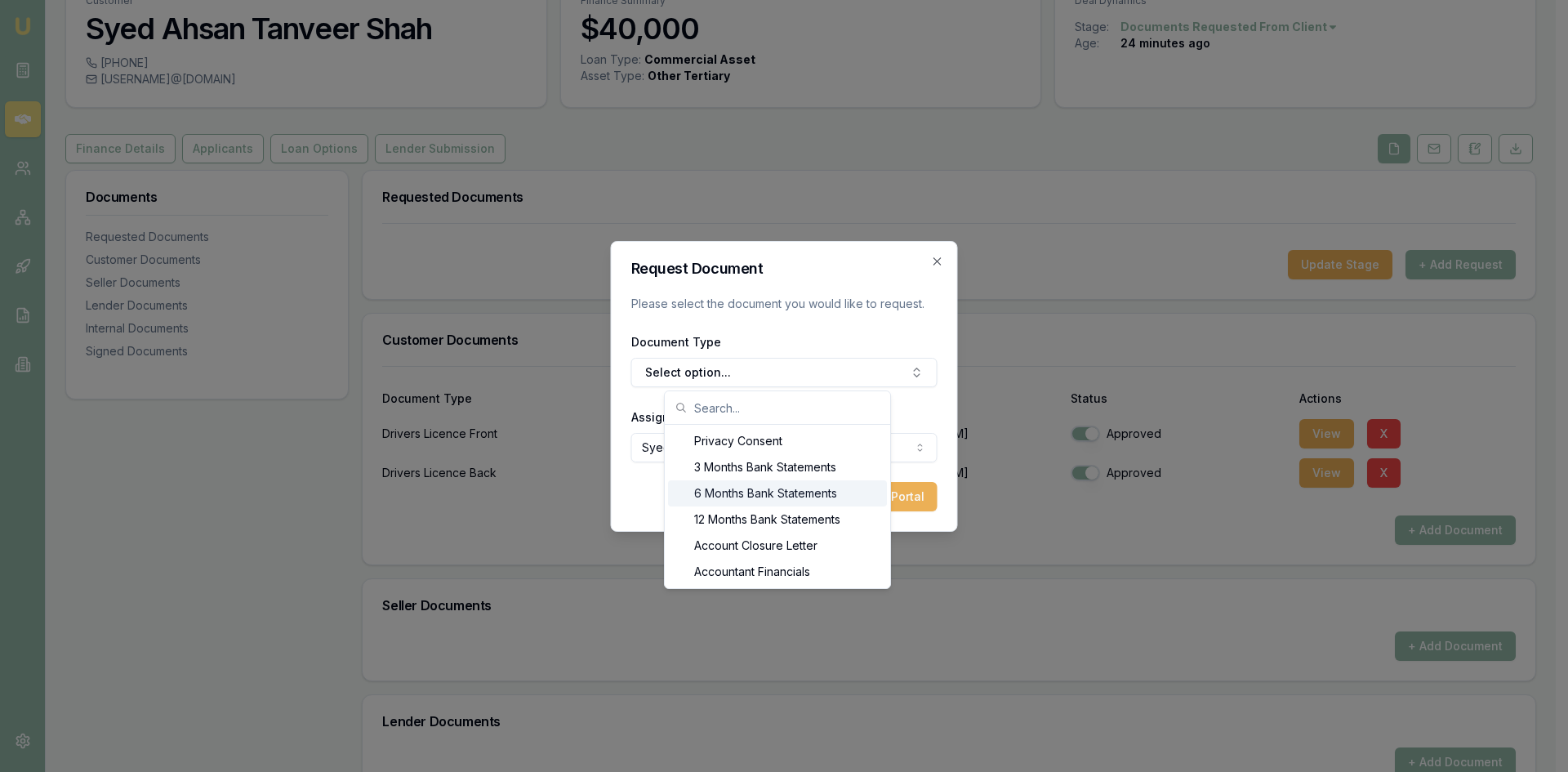 click on "6 Months Bank Statements" at bounding box center [777, 493] 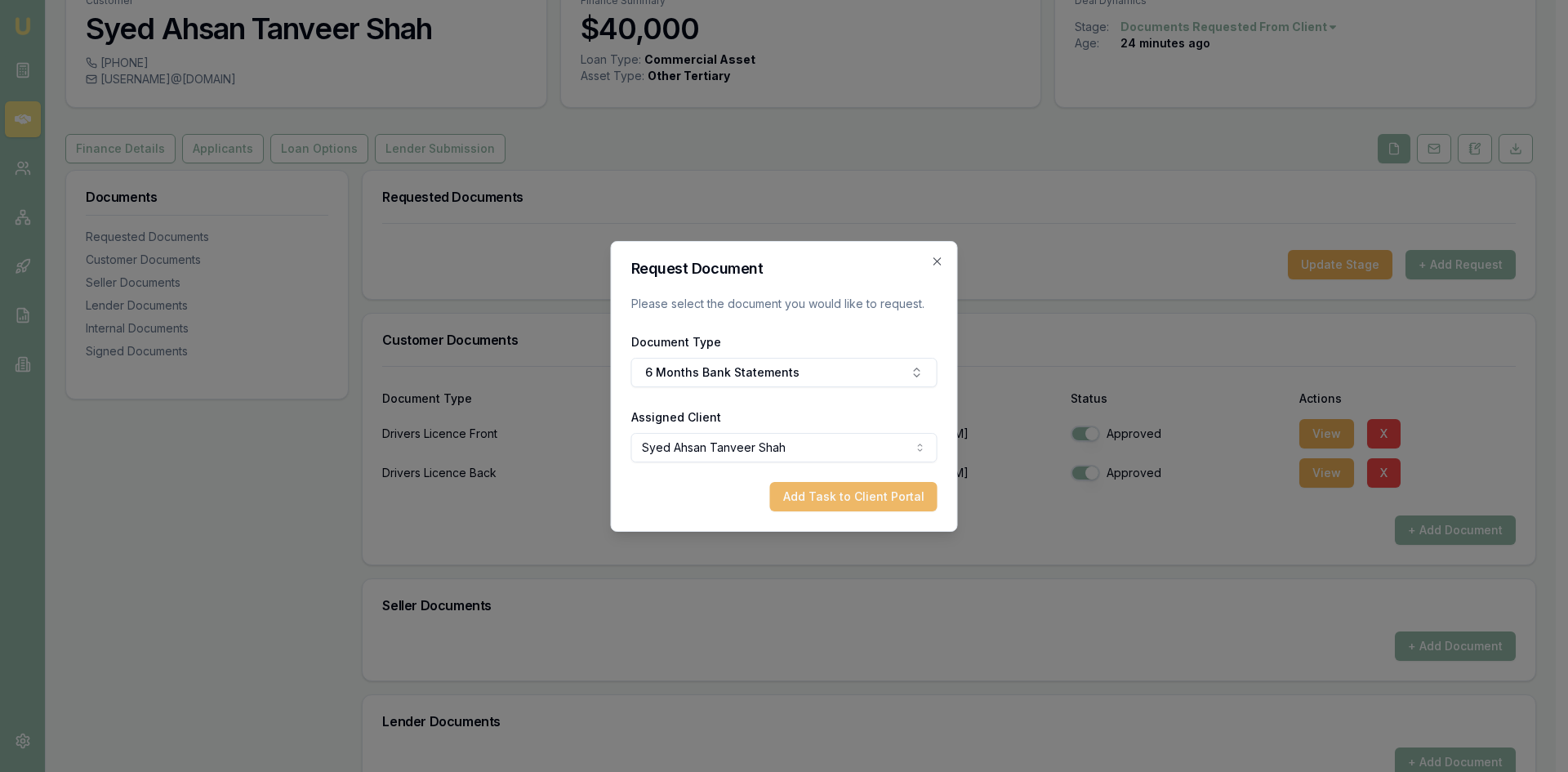 click on "Add Task to Client Portal" at bounding box center [853, 497] 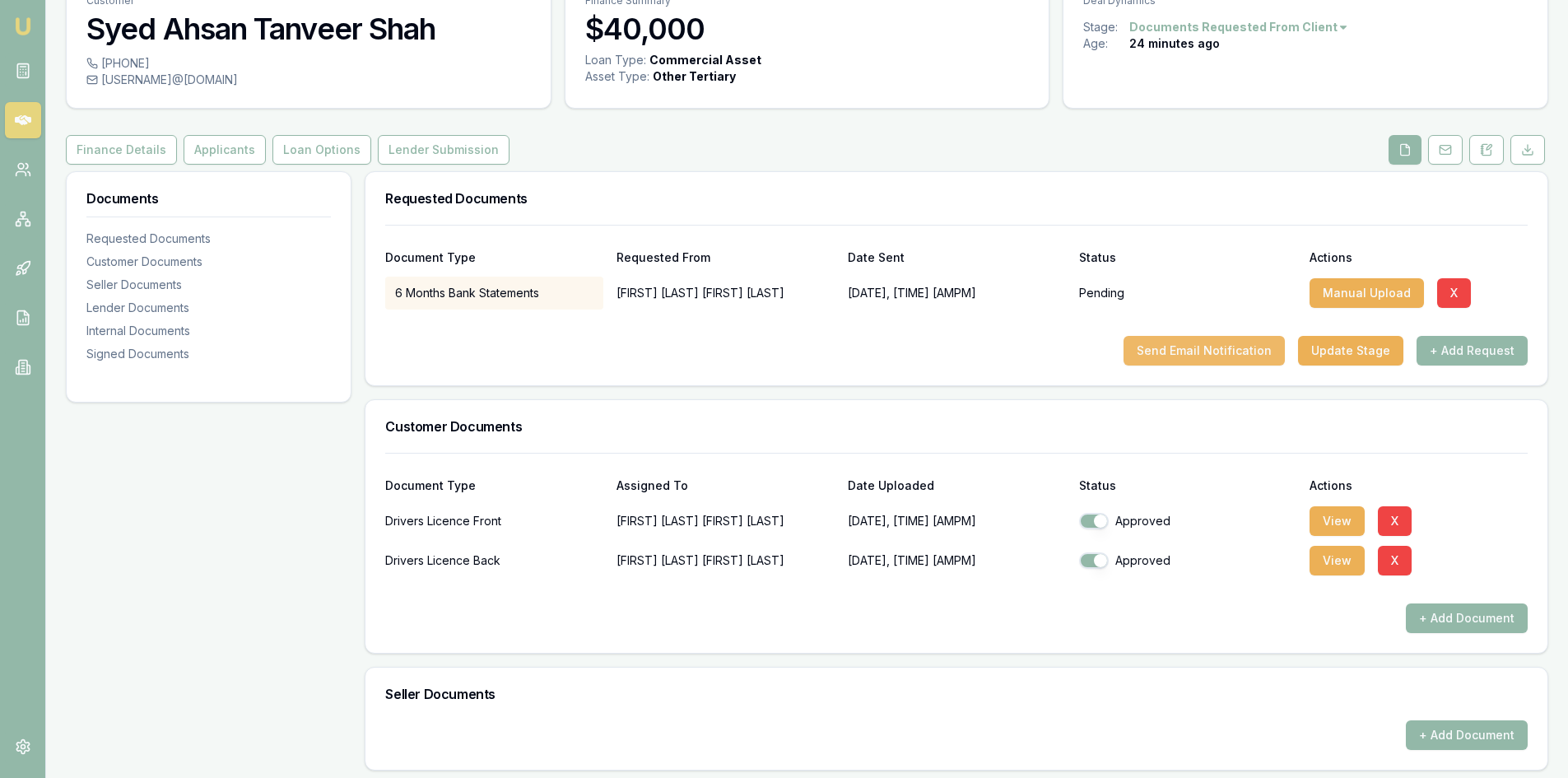 click on "Send Email Notification" at bounding box center [1204, 351] 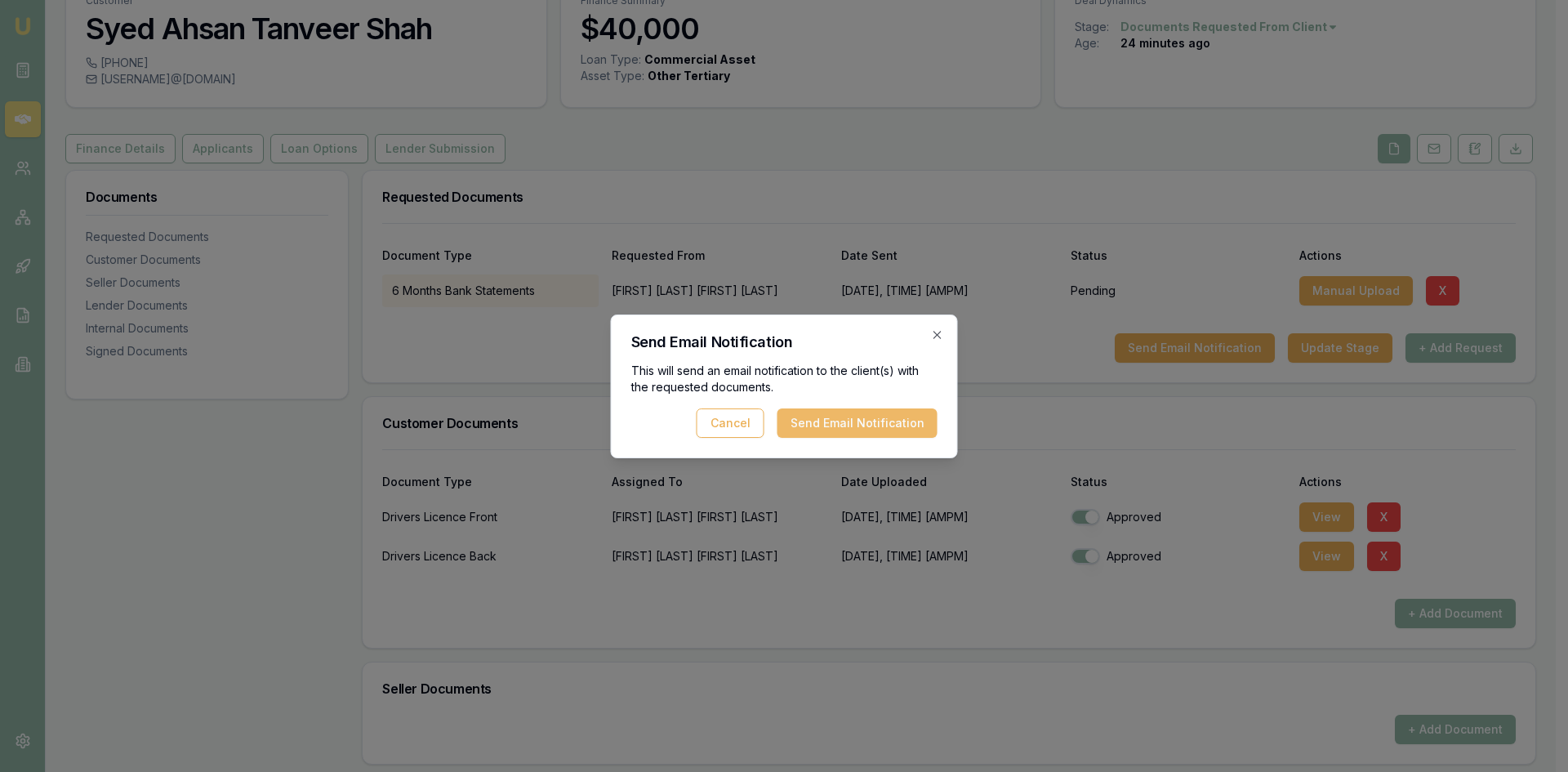 click on "Send Email Notification" at bounding box center [858, 423] 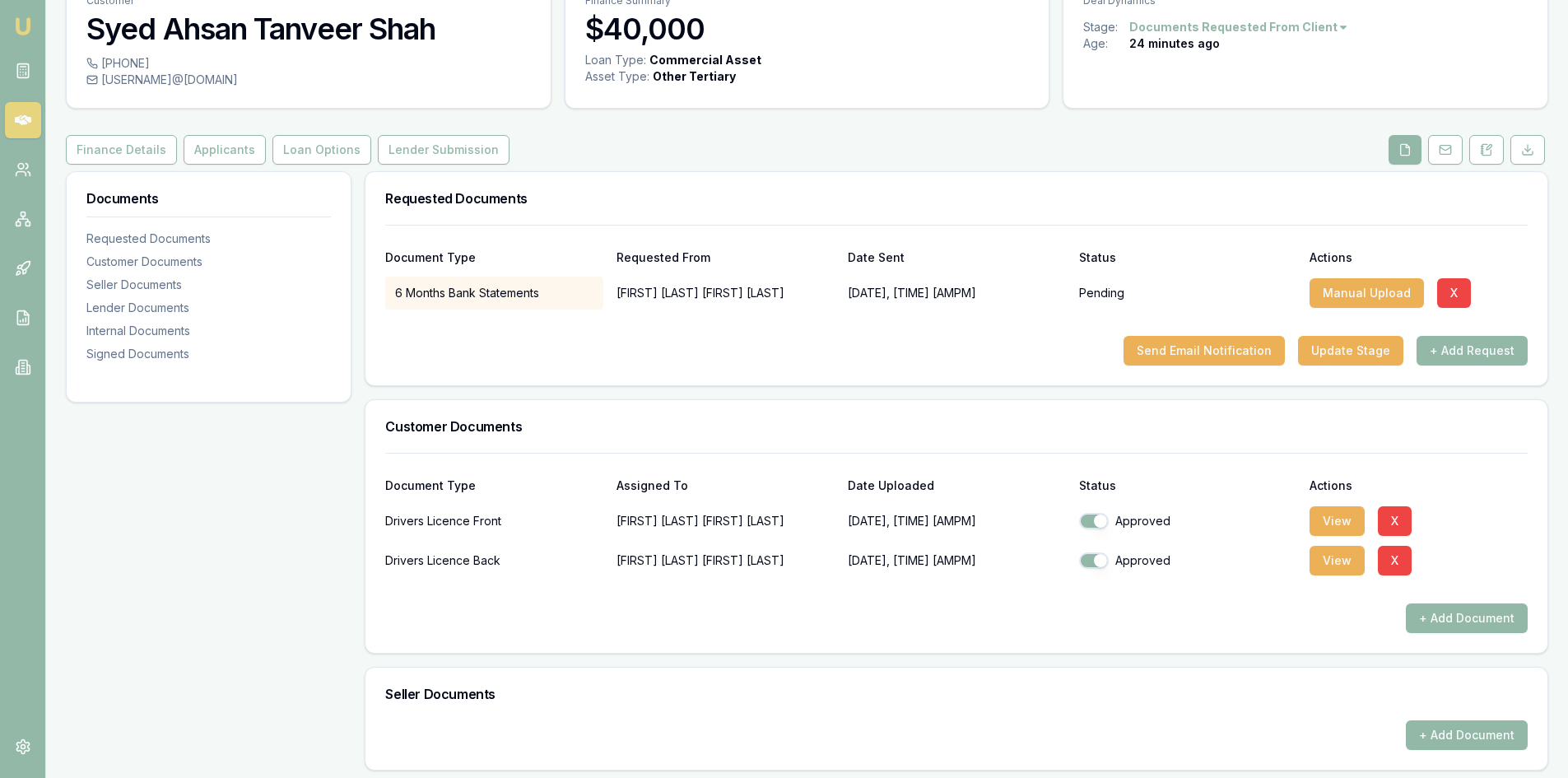 click at bounding box center [23, 26] 